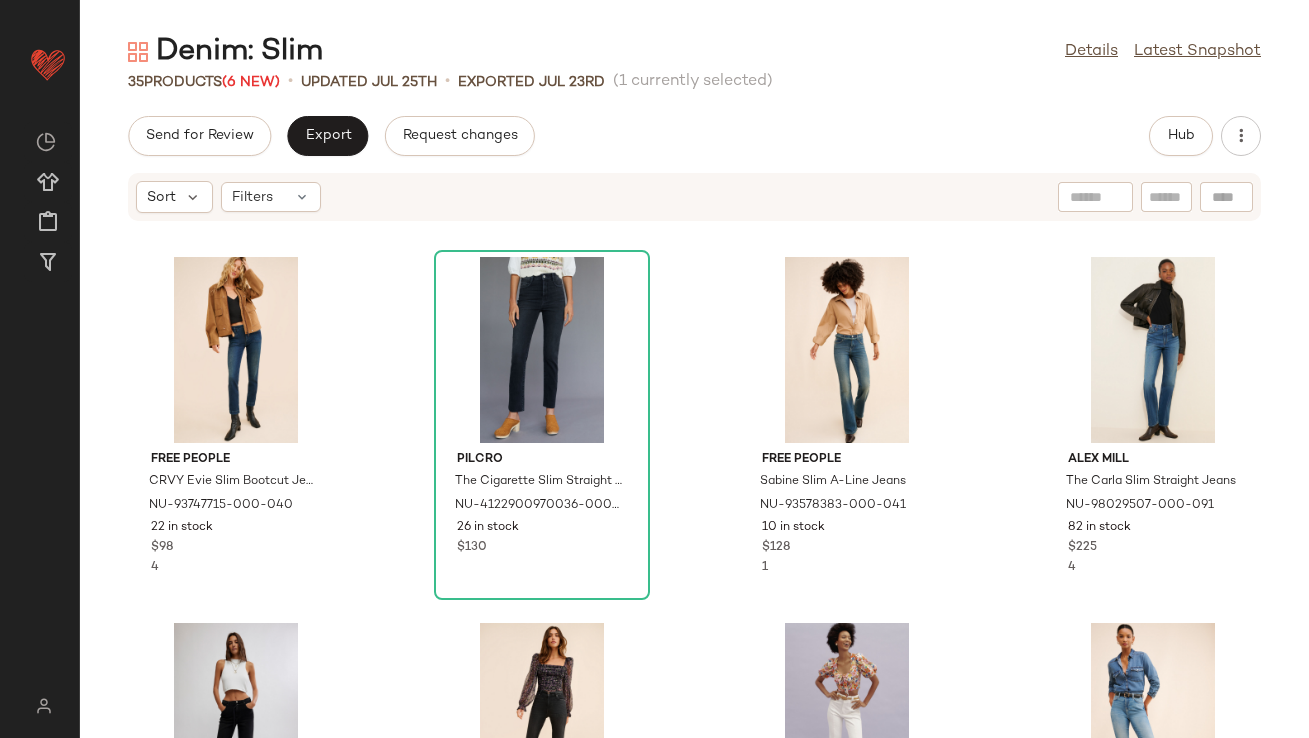 scroll, scrollTop: 0, scrollLeft: 0, axis: both 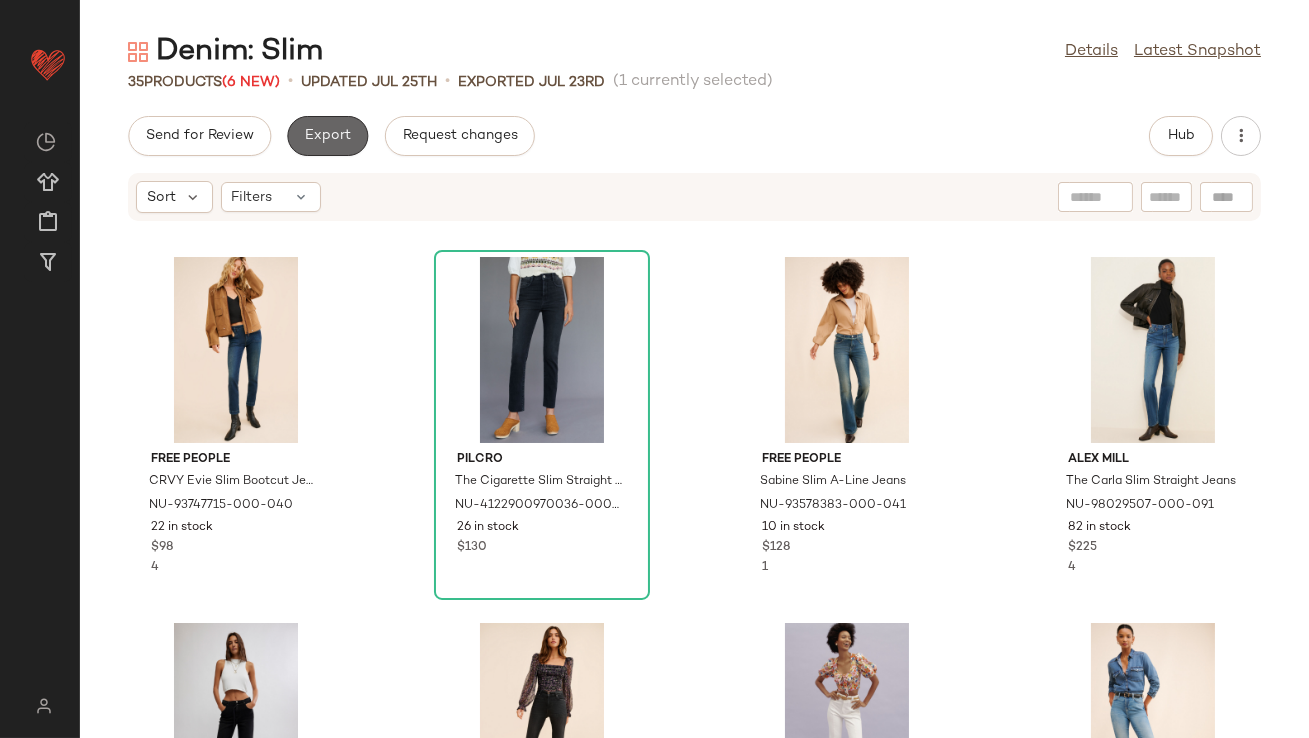 click on "Export" 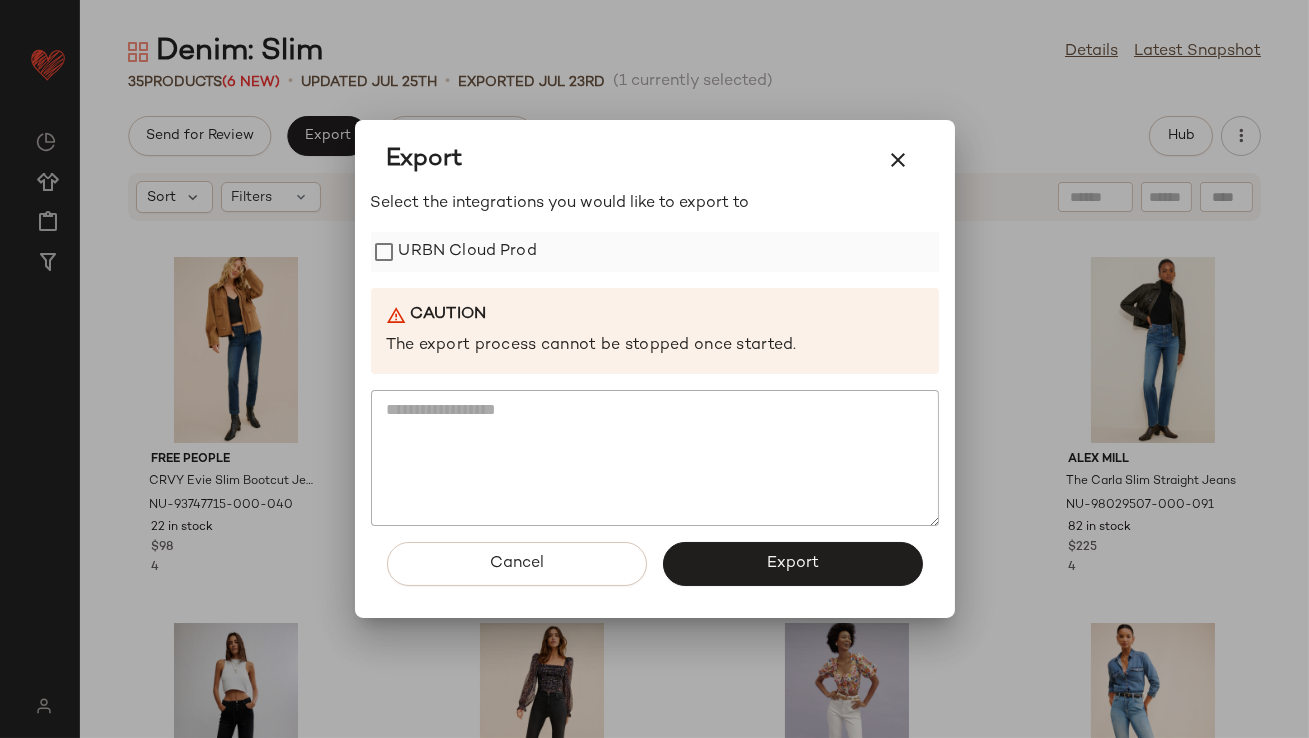 click on "URBN Cloud Prod" at bounding box center [468, 252] 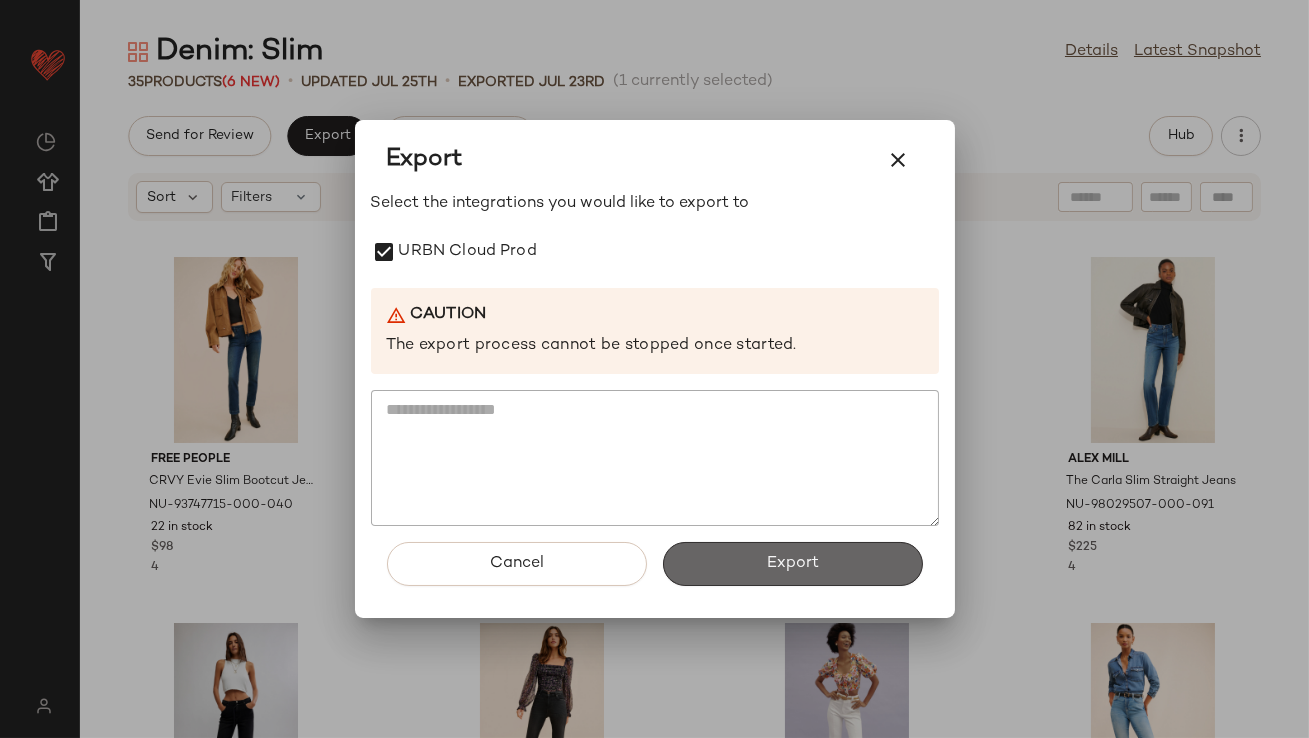 click on "Export" at bounding box center [793, 564] 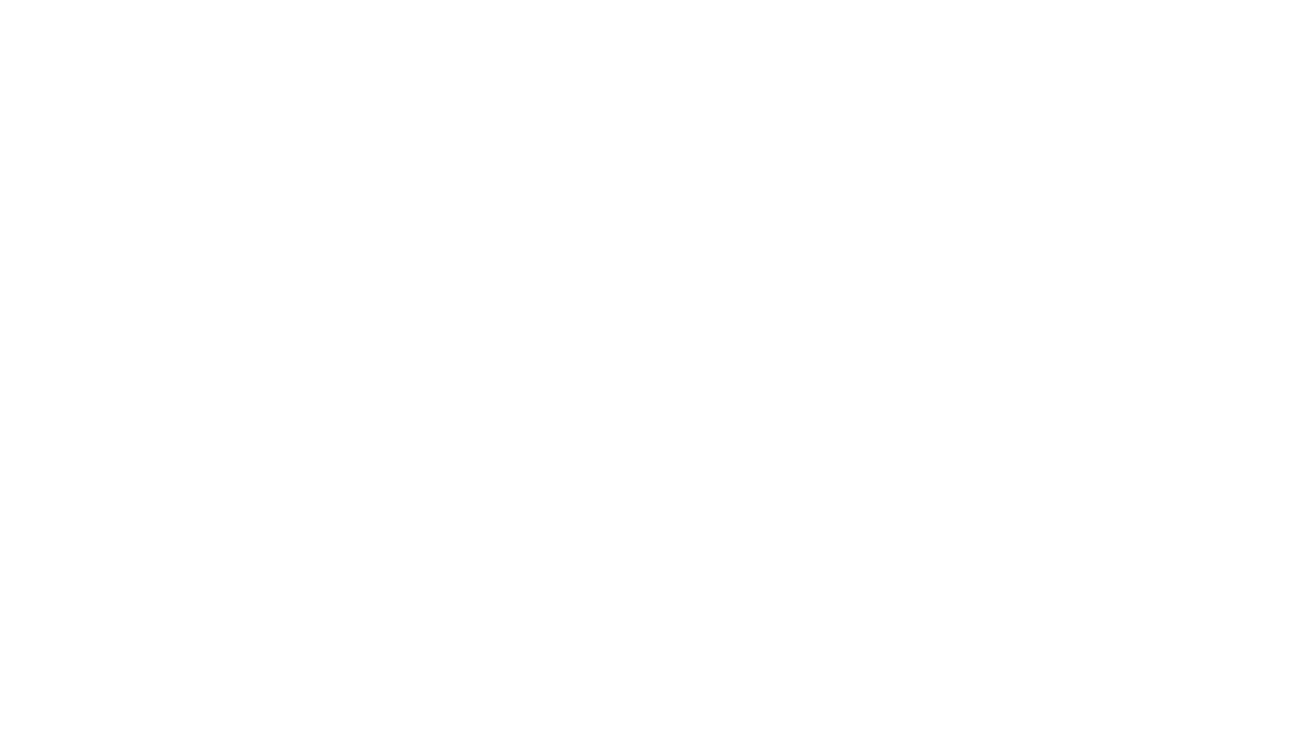 scroll, scrollTop: 0, scrollLeft: 0, axis: both 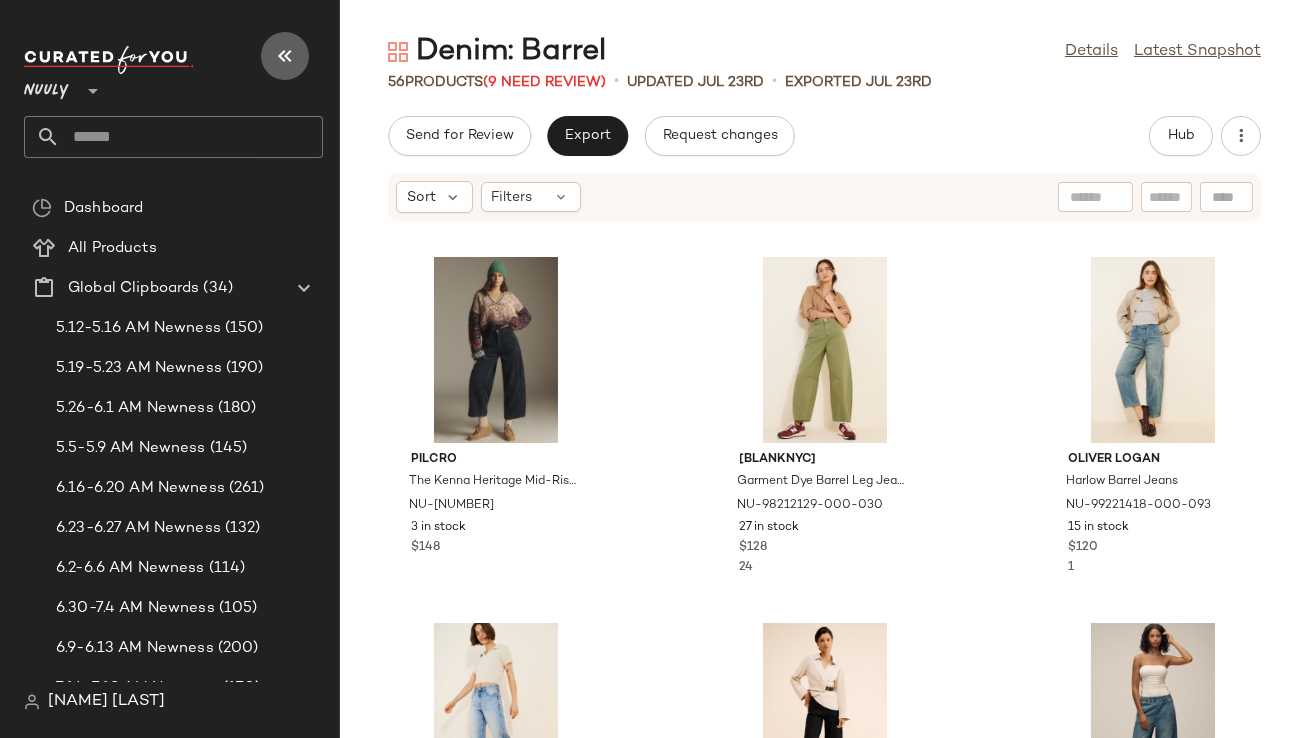 click at bounding box center [285, 56] 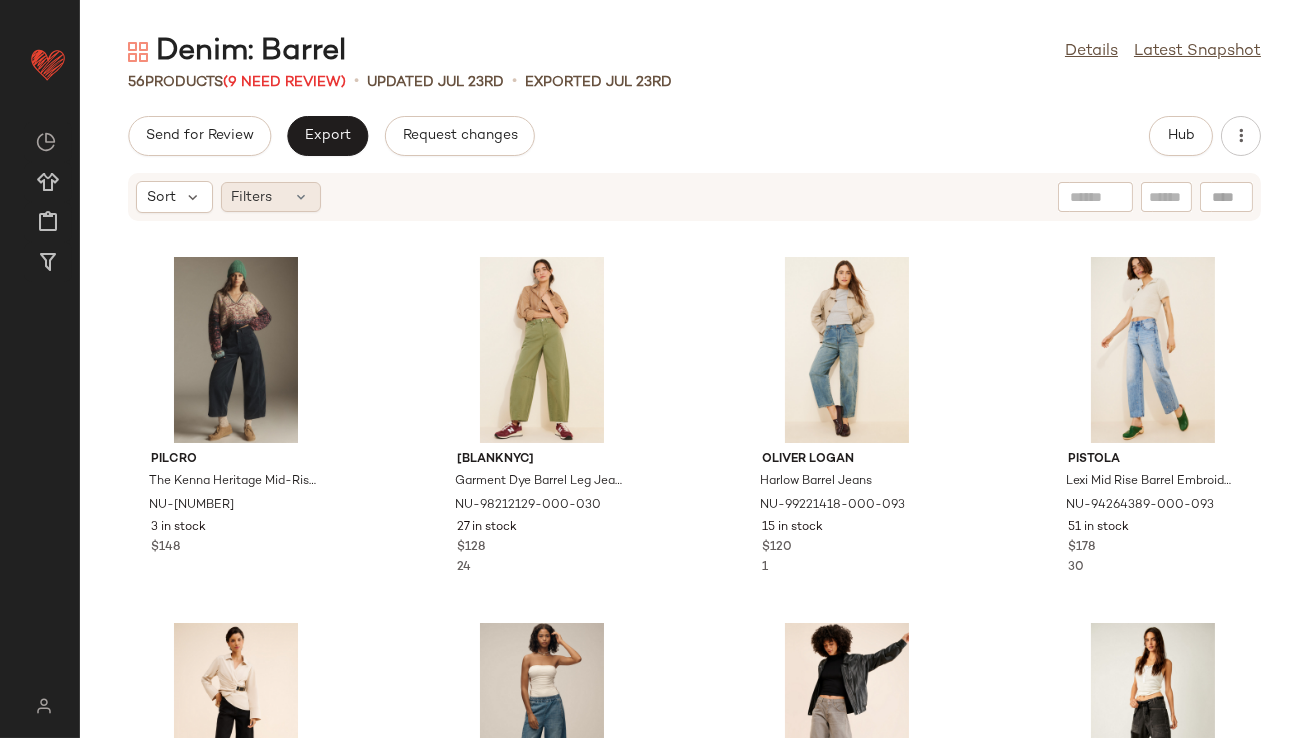 click on "Filters" at bounding box center [252, 197] 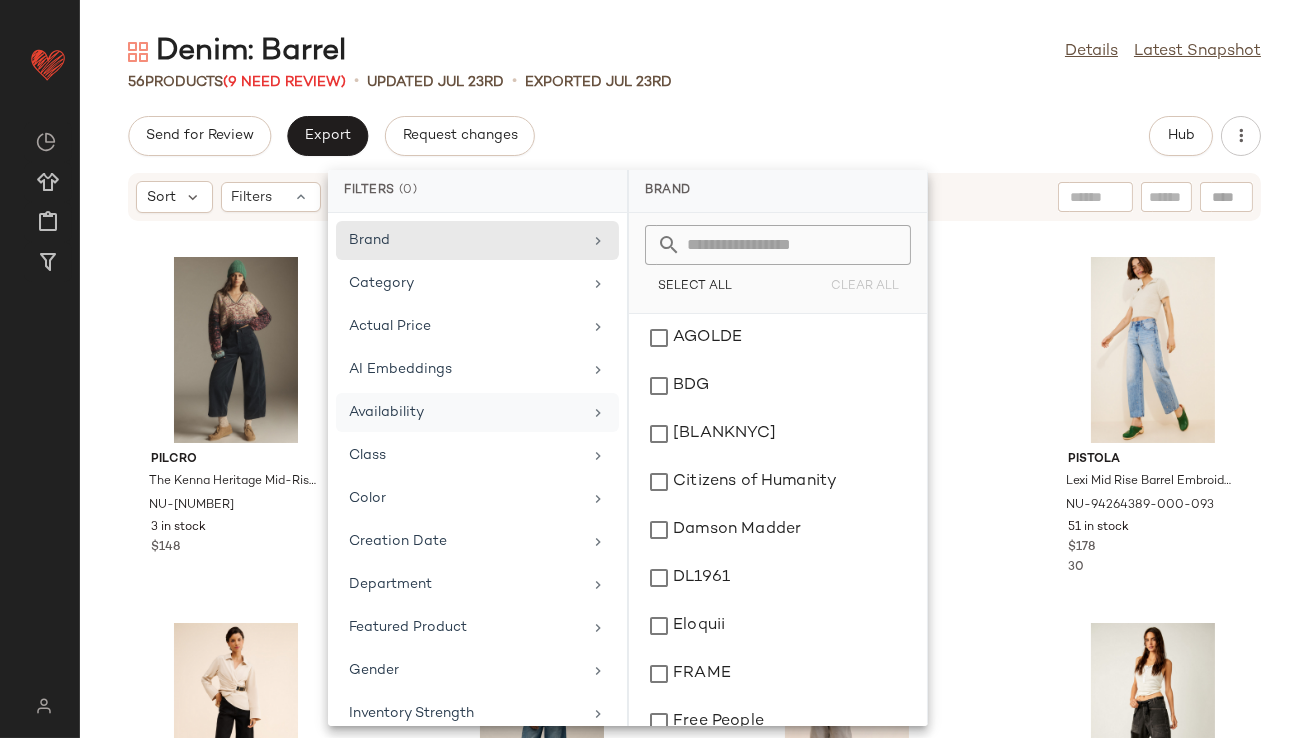 click on "Availability" at bounding box center [465, 412] 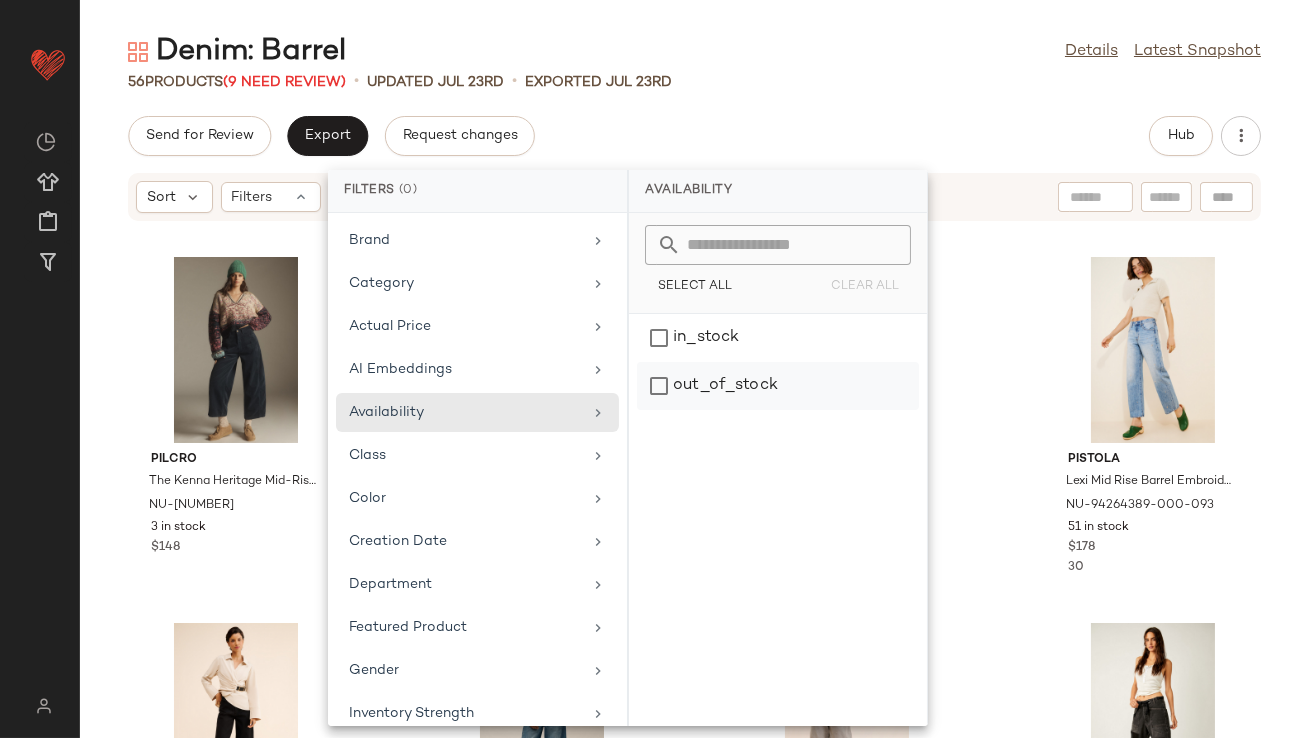 click on "out_of_stock" 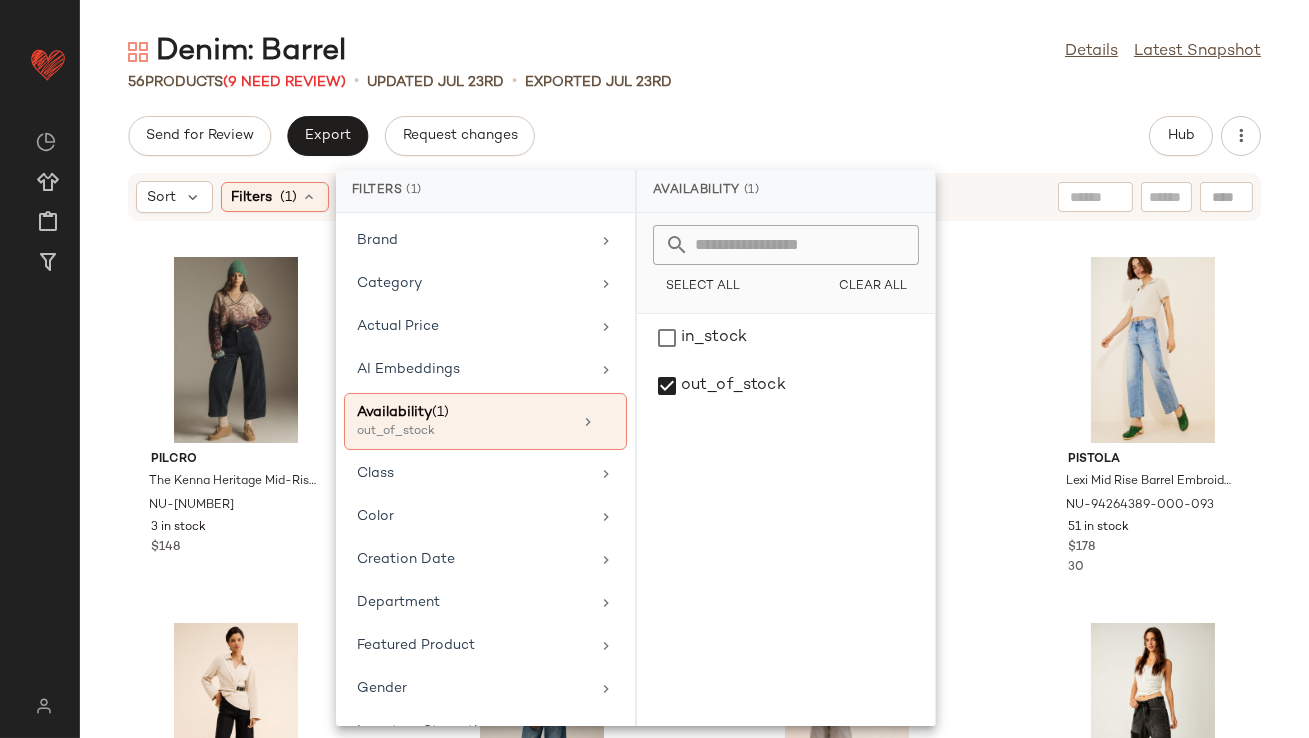 click on "Send for Review   Export   Request changes   Hub" 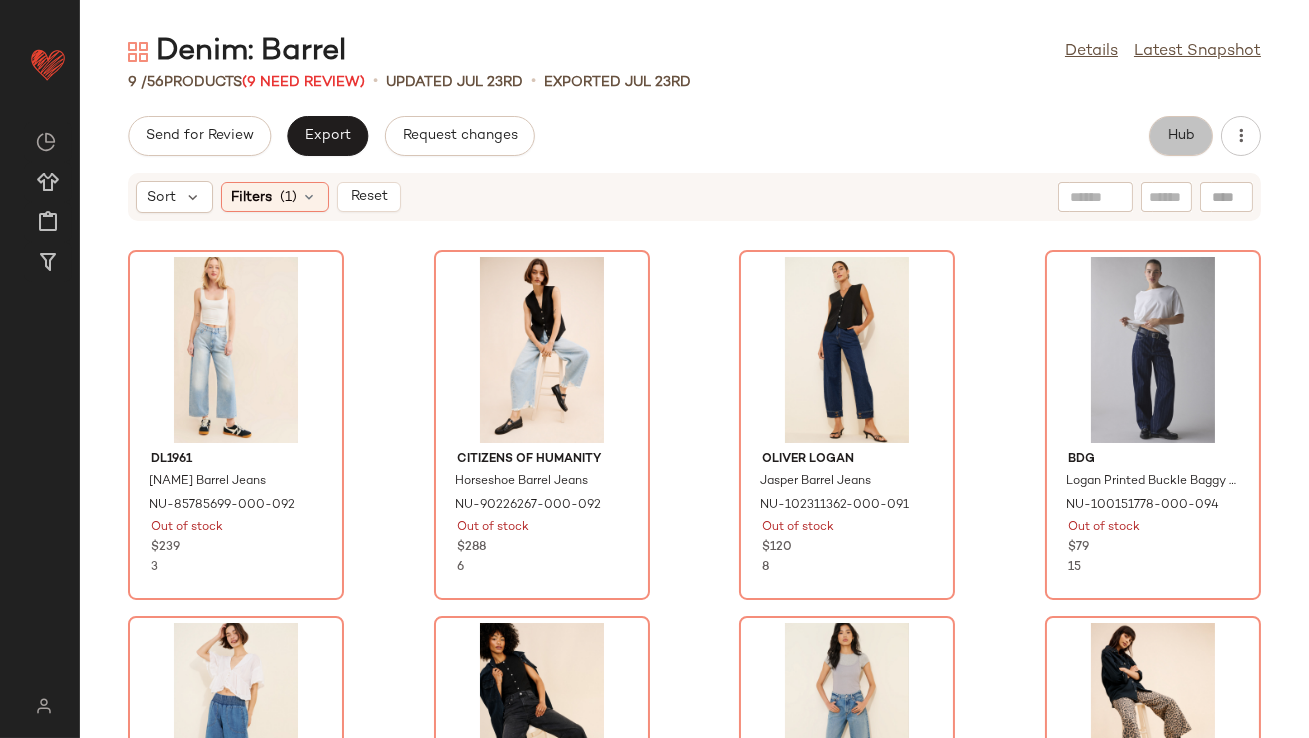 click on "Hub" at bounding box center [1181, 136] 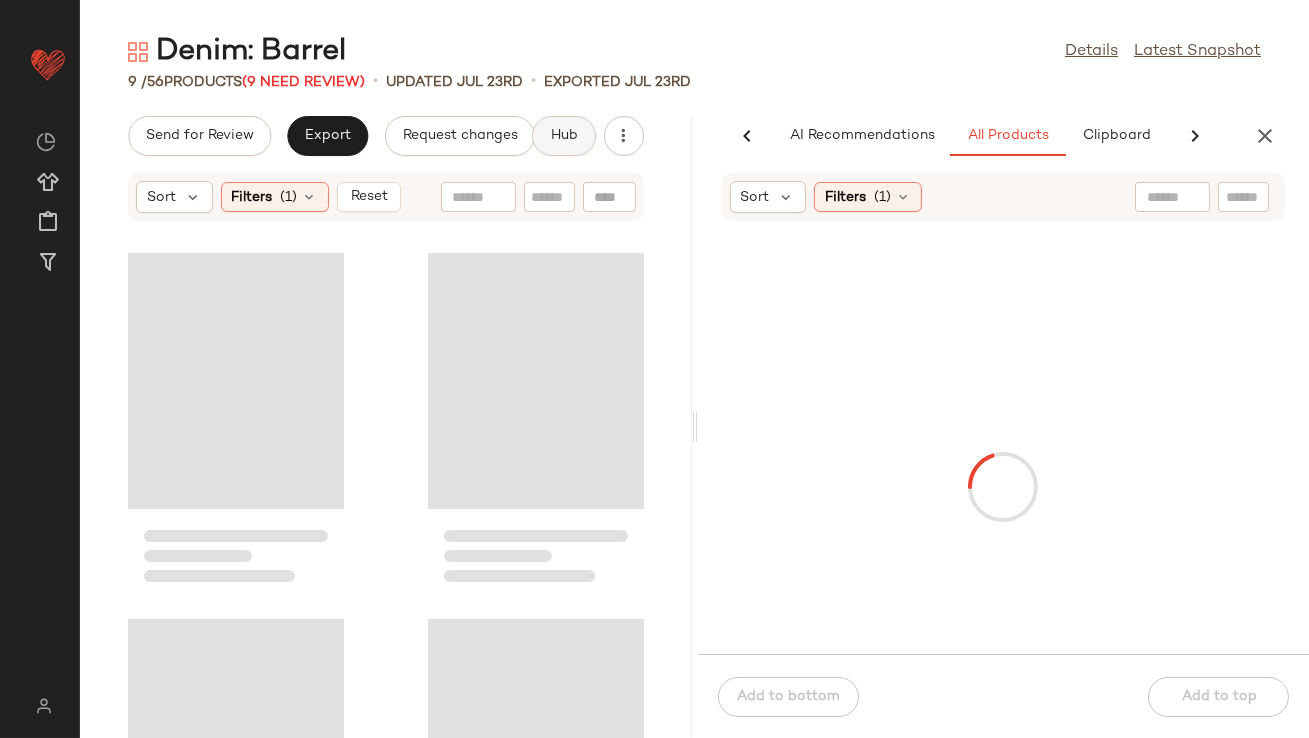 scroll, scrollTop: 0, scrollLeft: 112, axis: horizontal 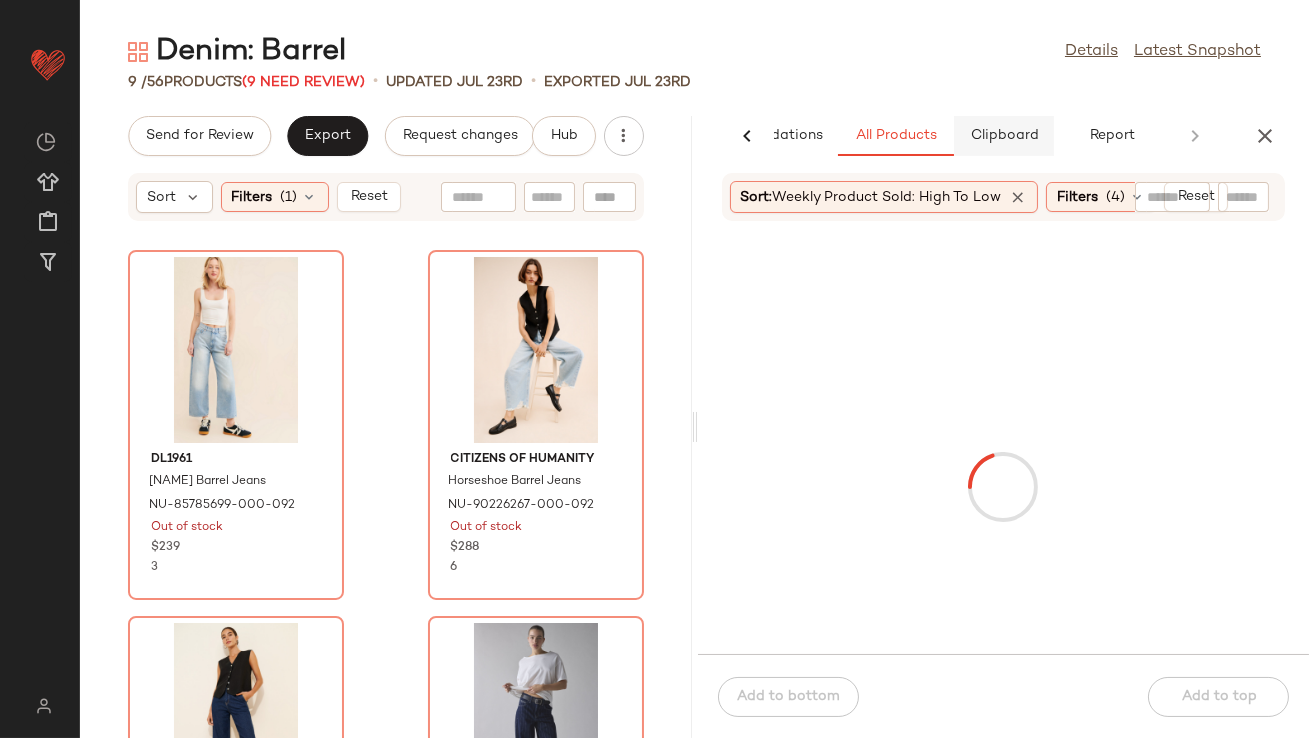 click on "Clipboard" 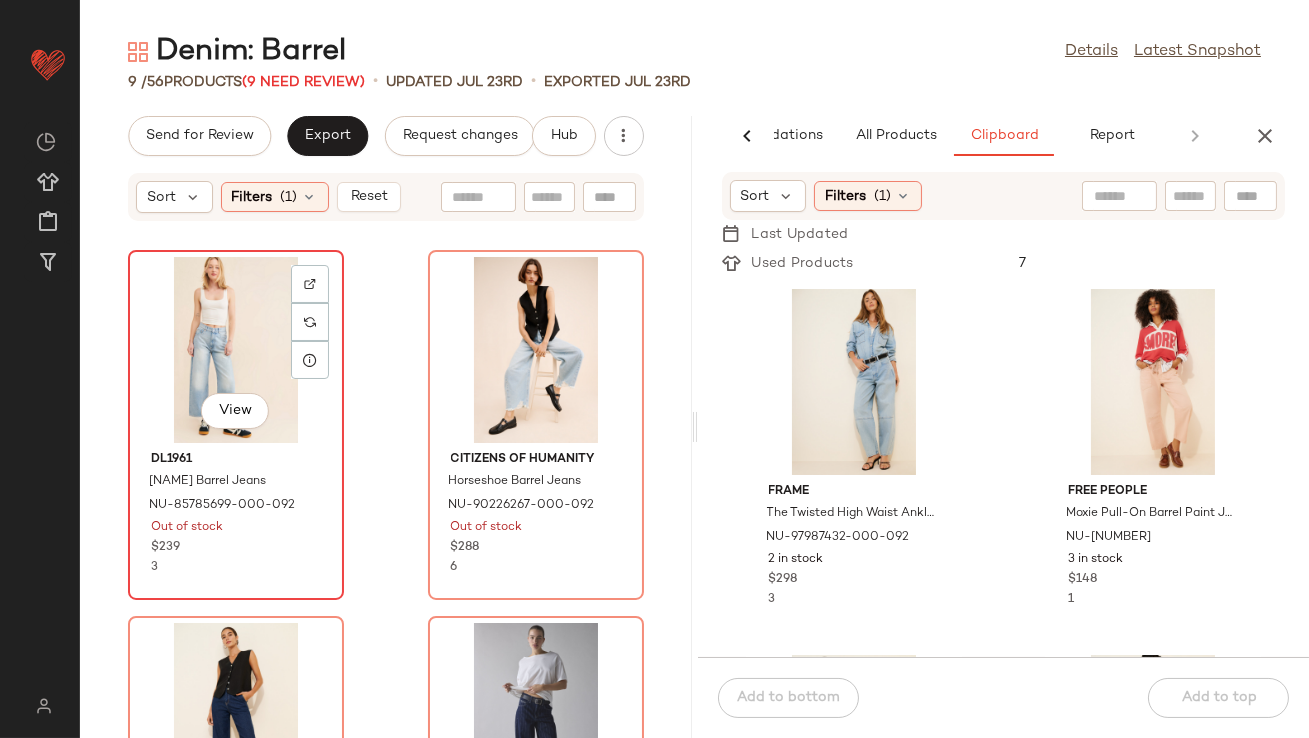 click on "View" 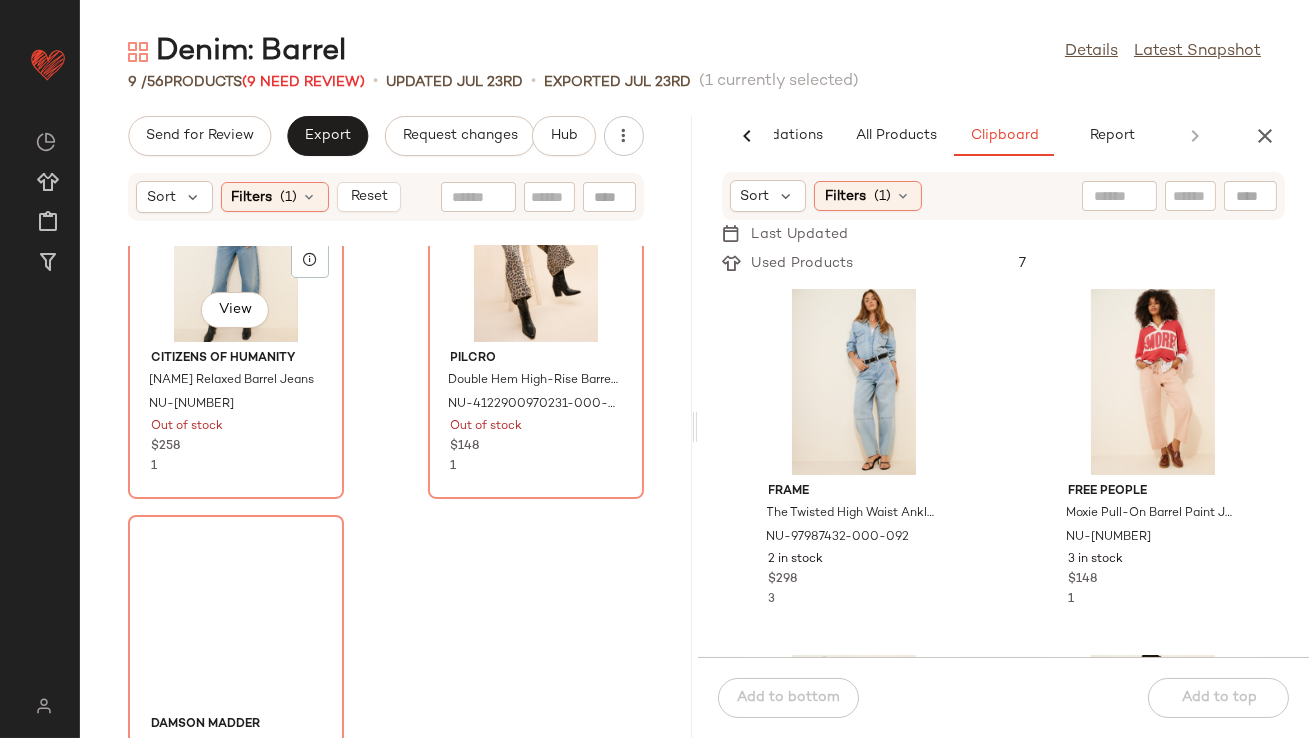 scroll, scrollTop: 1341, scrollLeft: 0, axis: vertical 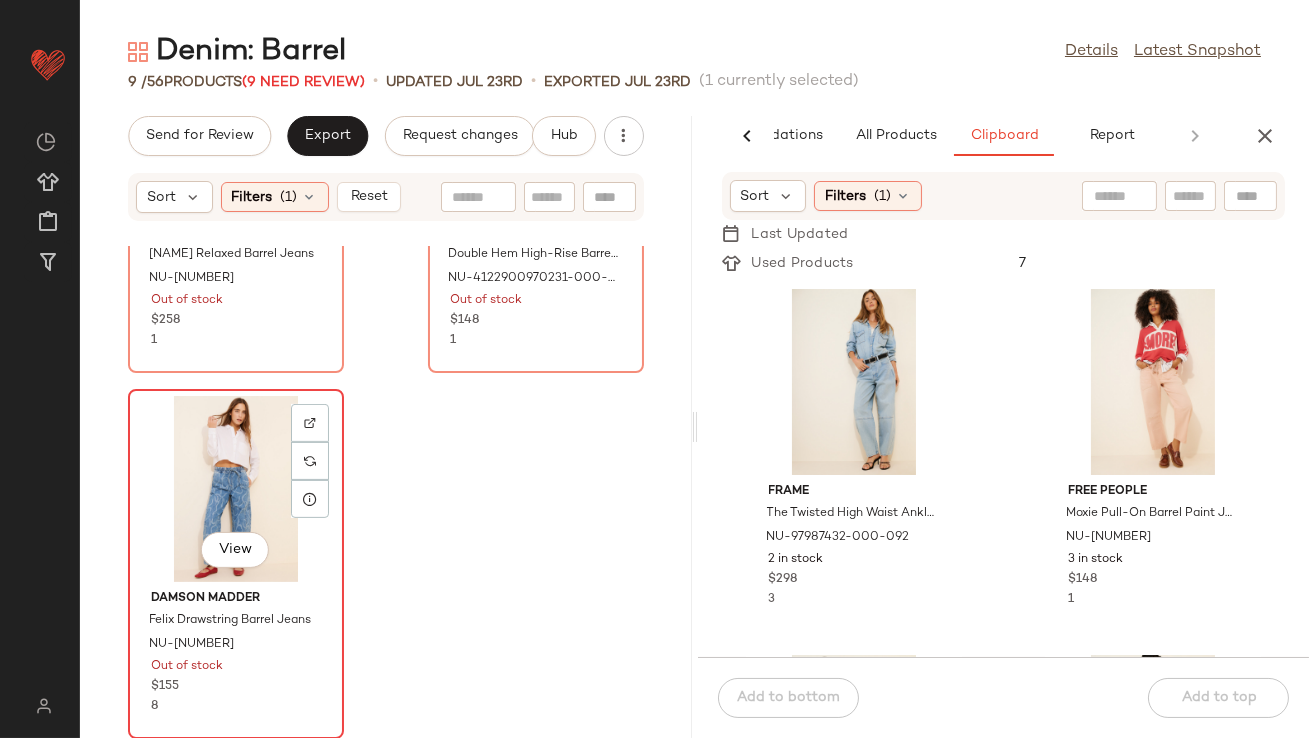 click on "View" 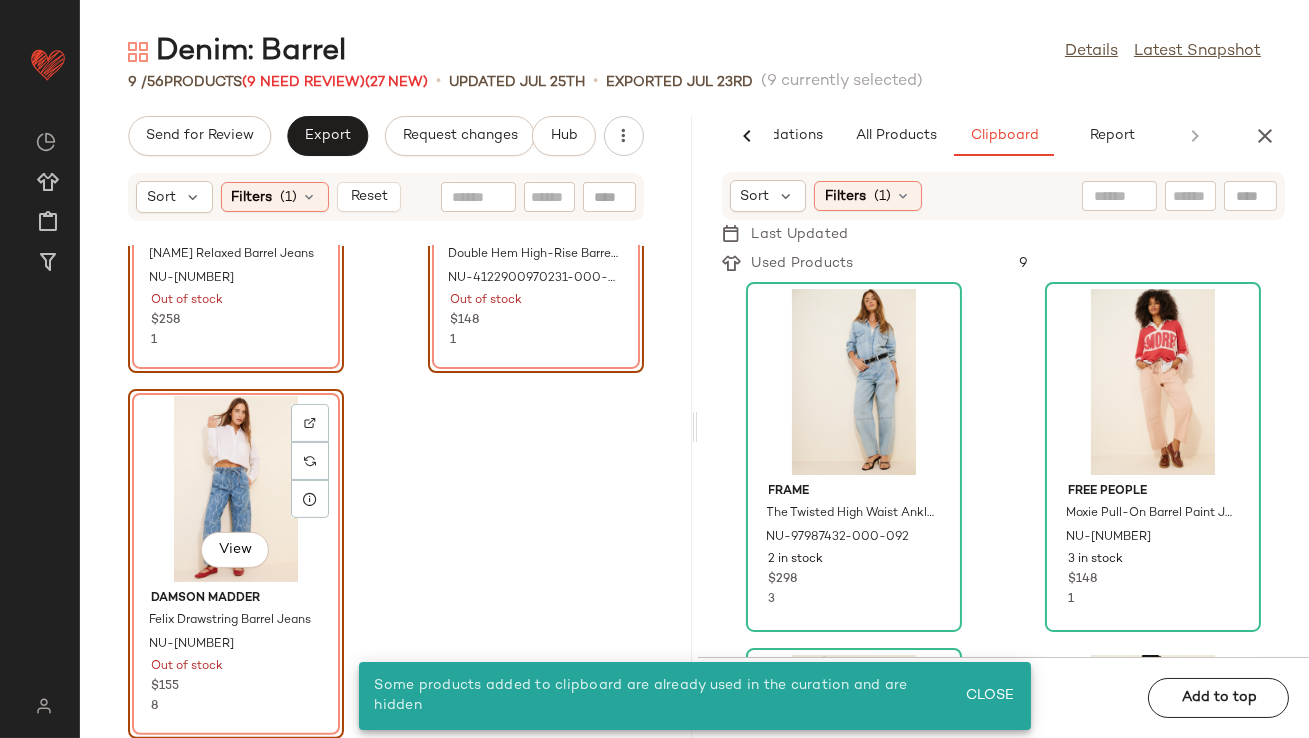 click on "View" 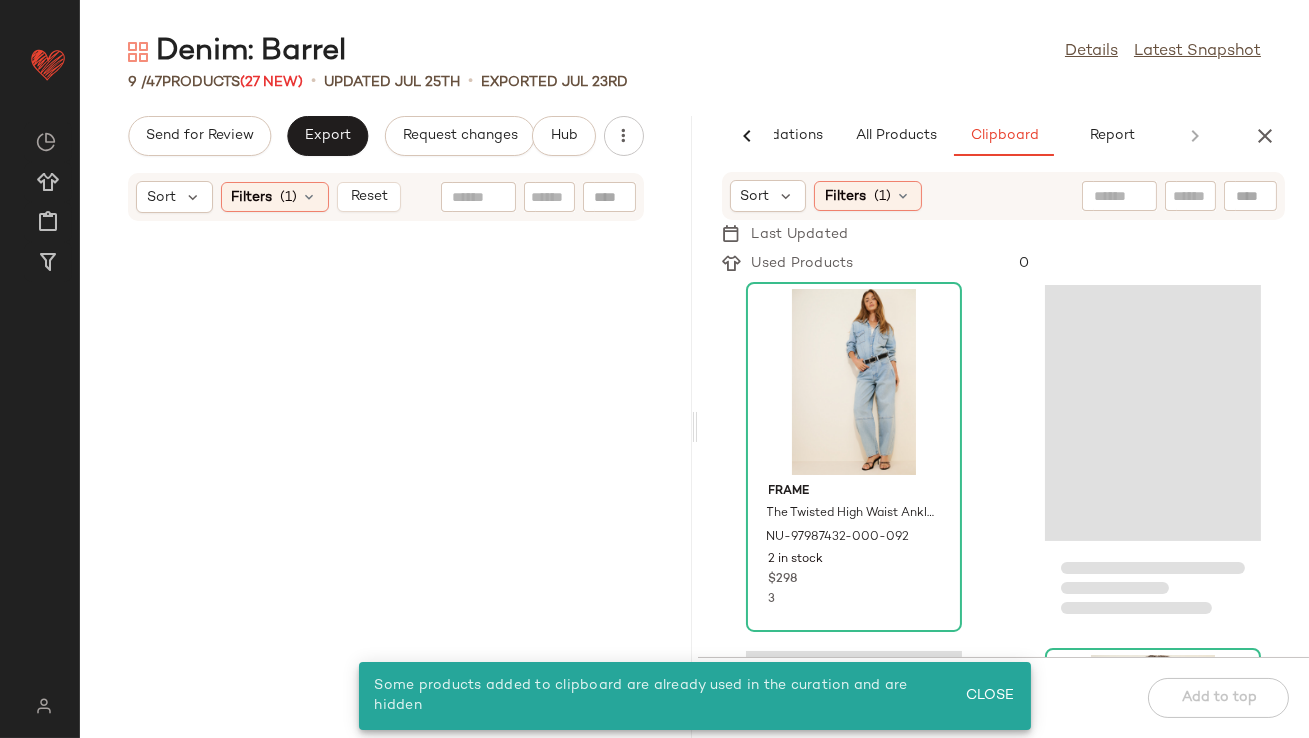 scroll, scrollTop: 0, scrollLeft: 0, axis: both 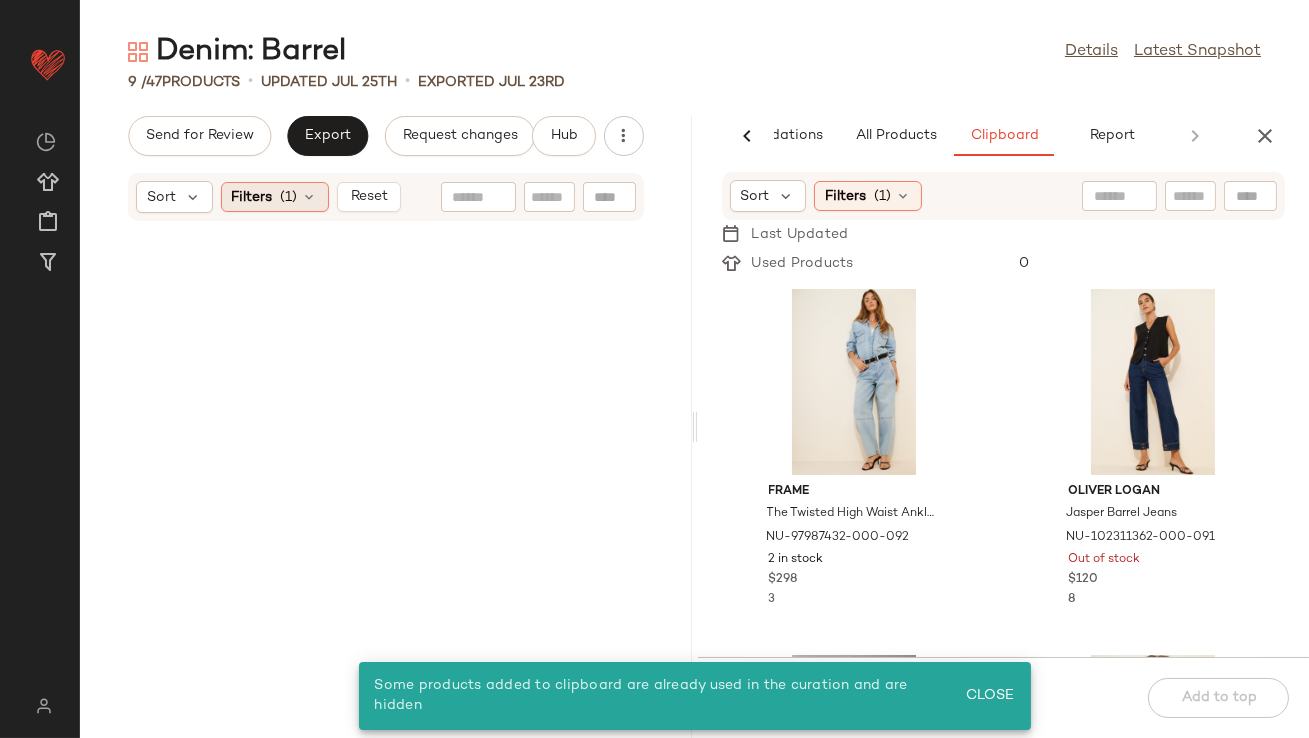 click on "Filters  (1)" 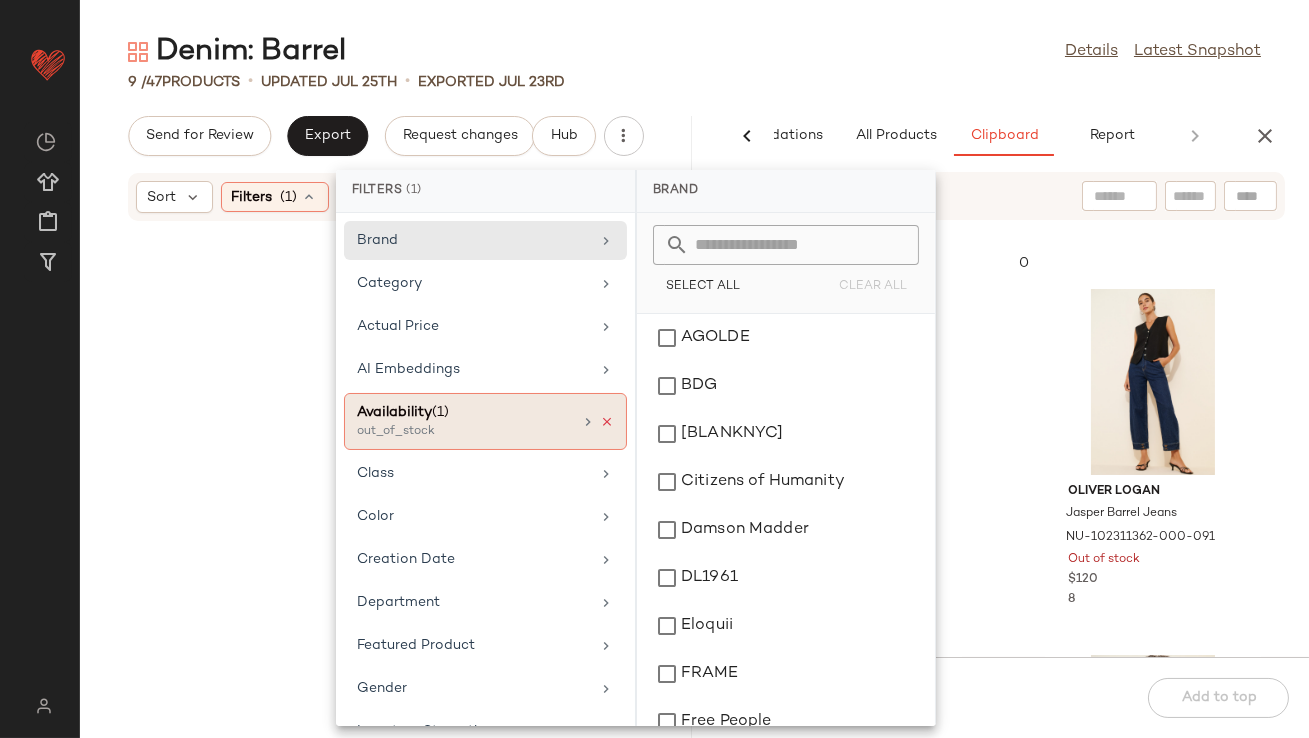 click at bounding box center [607, 422] 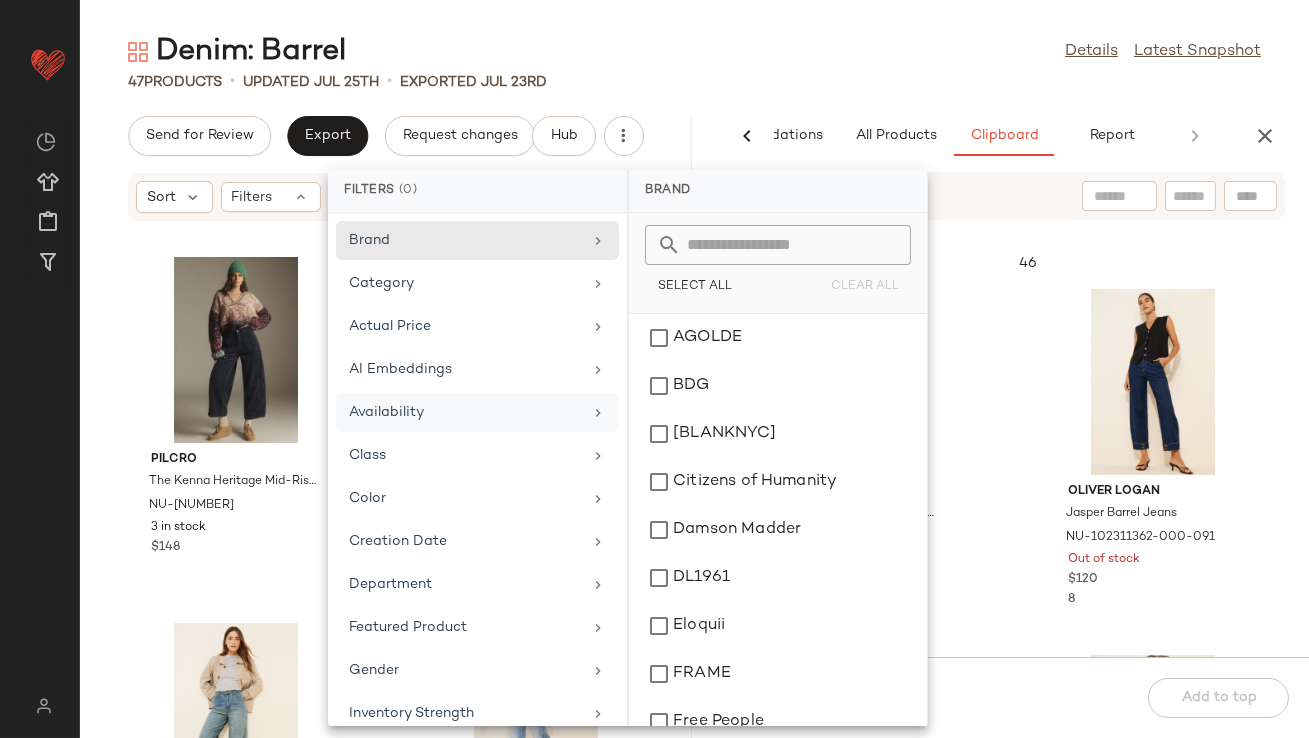 click on "Denim: Barrel Details Latest Snapshot" 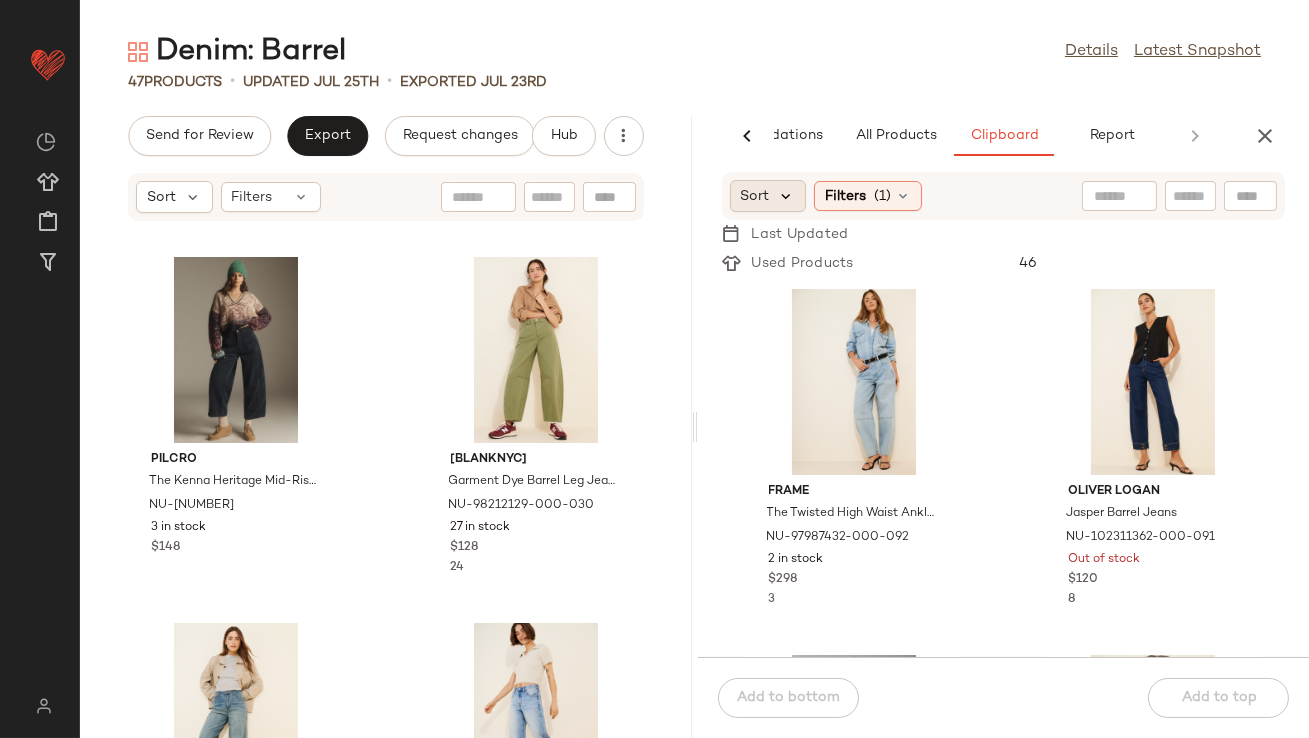 click at bounding box center [787, 196] 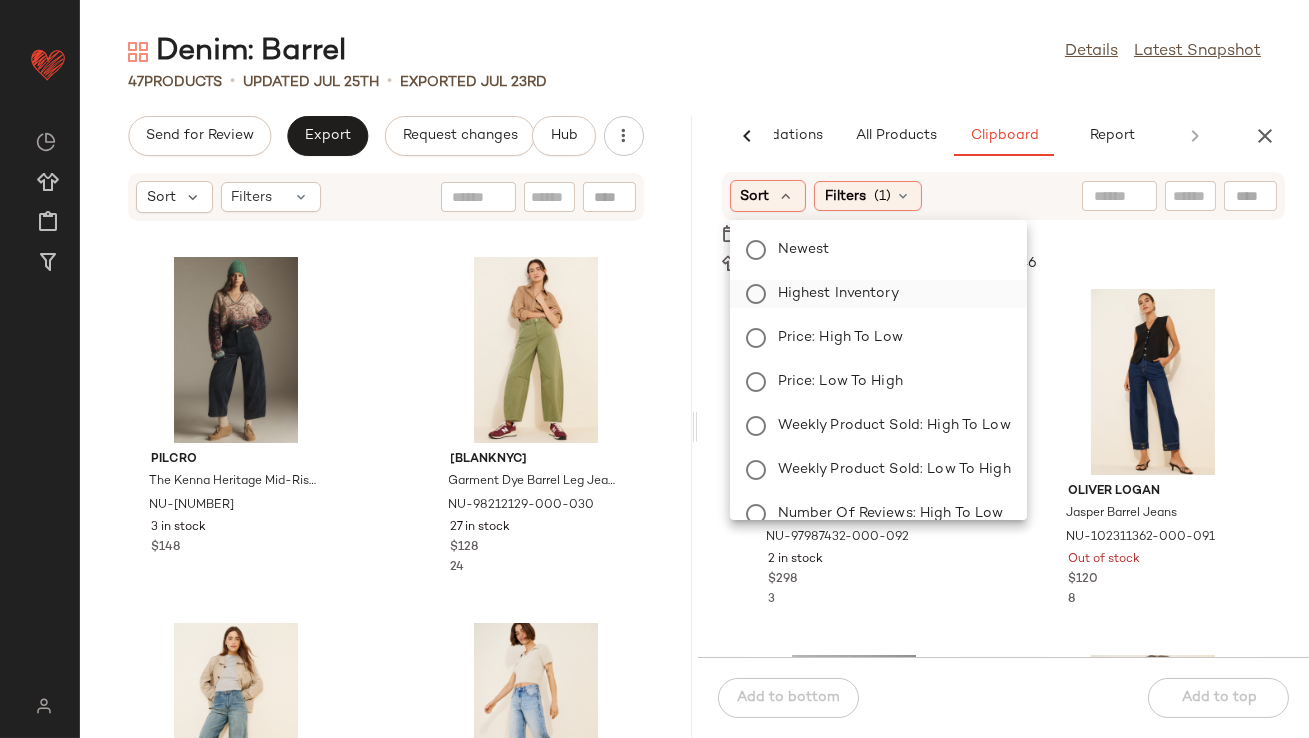 click on "Highest Inventory" 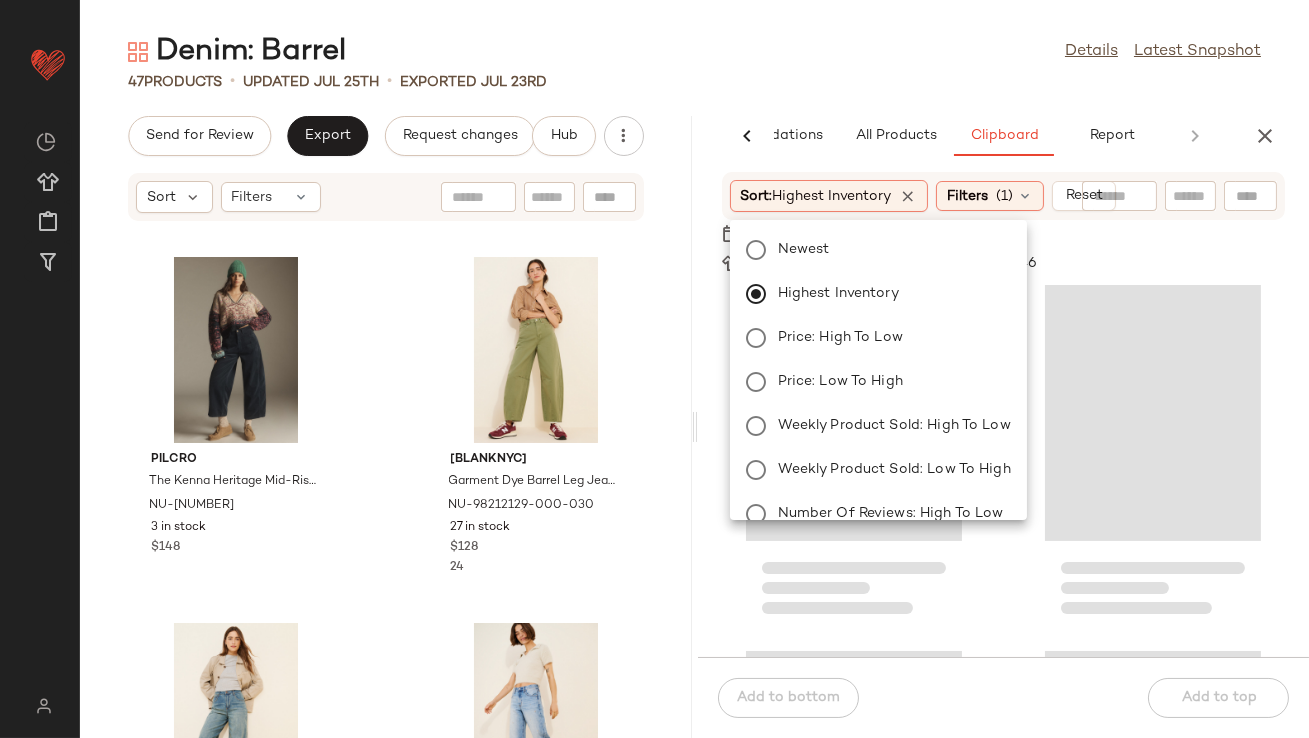 click on "Denim: Barrel Details Latest Snapshot" 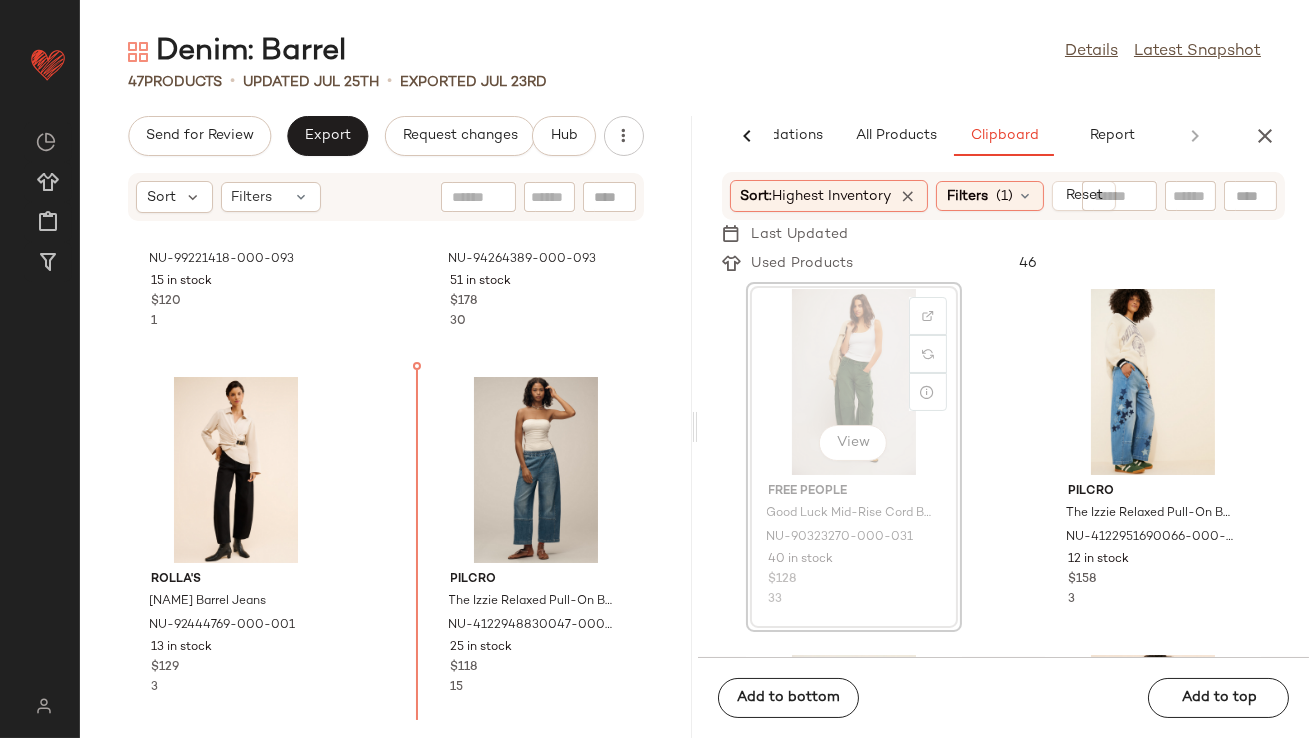 scroll, scrollTop: 628, scrollLeft: 0, axis: vertical 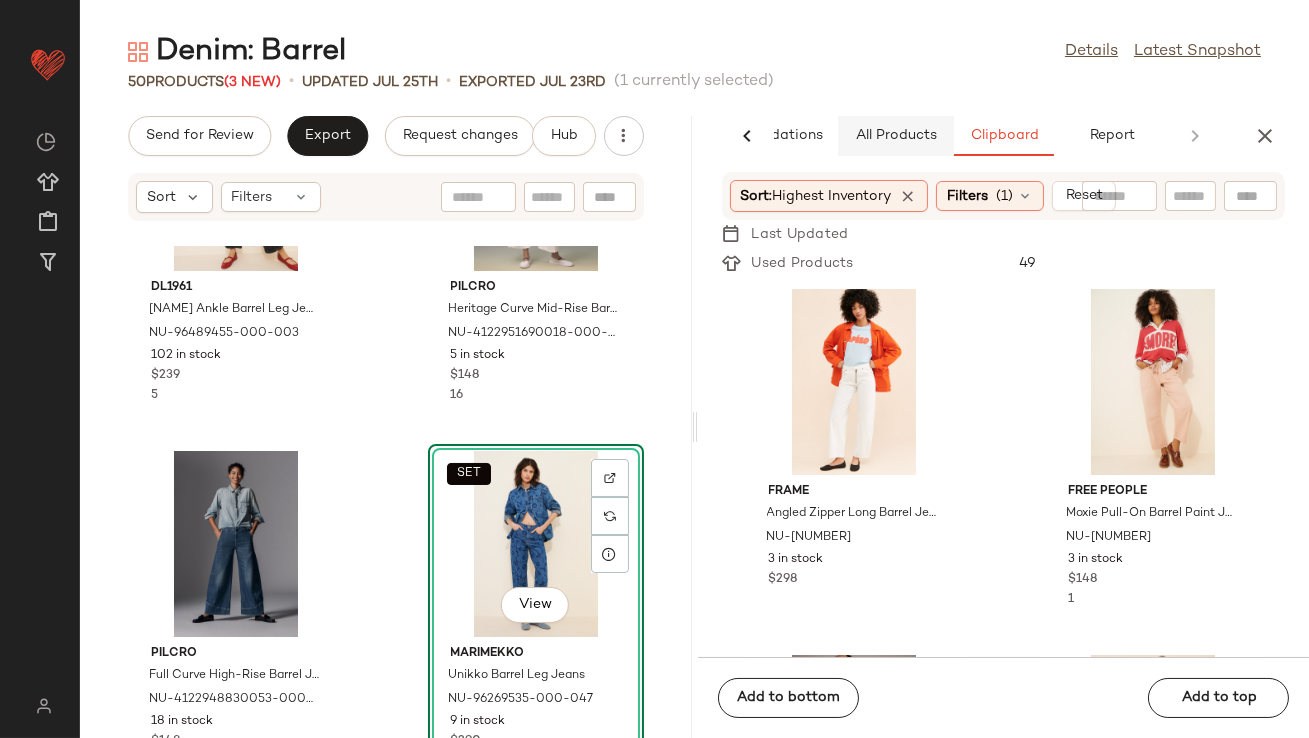 click on "All Products" 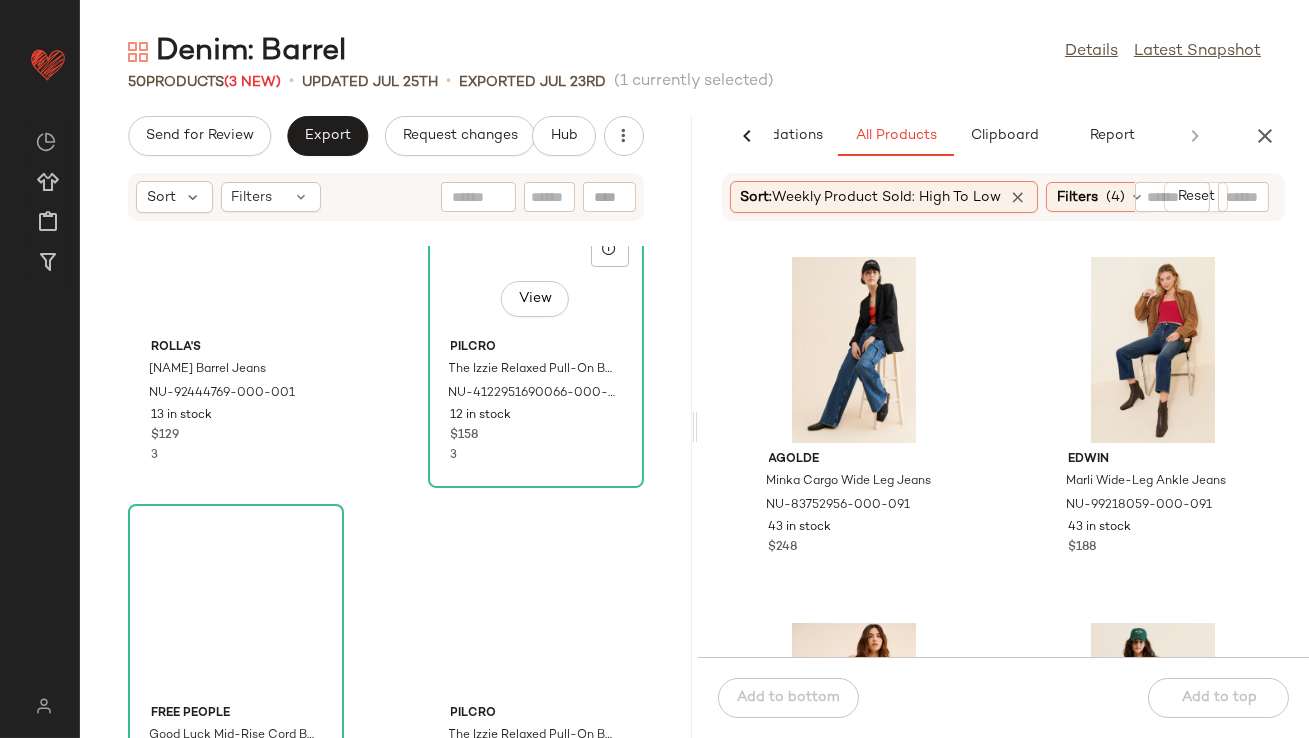 scroll, scrollTop: 0, scrollLeft: 0, axis: both 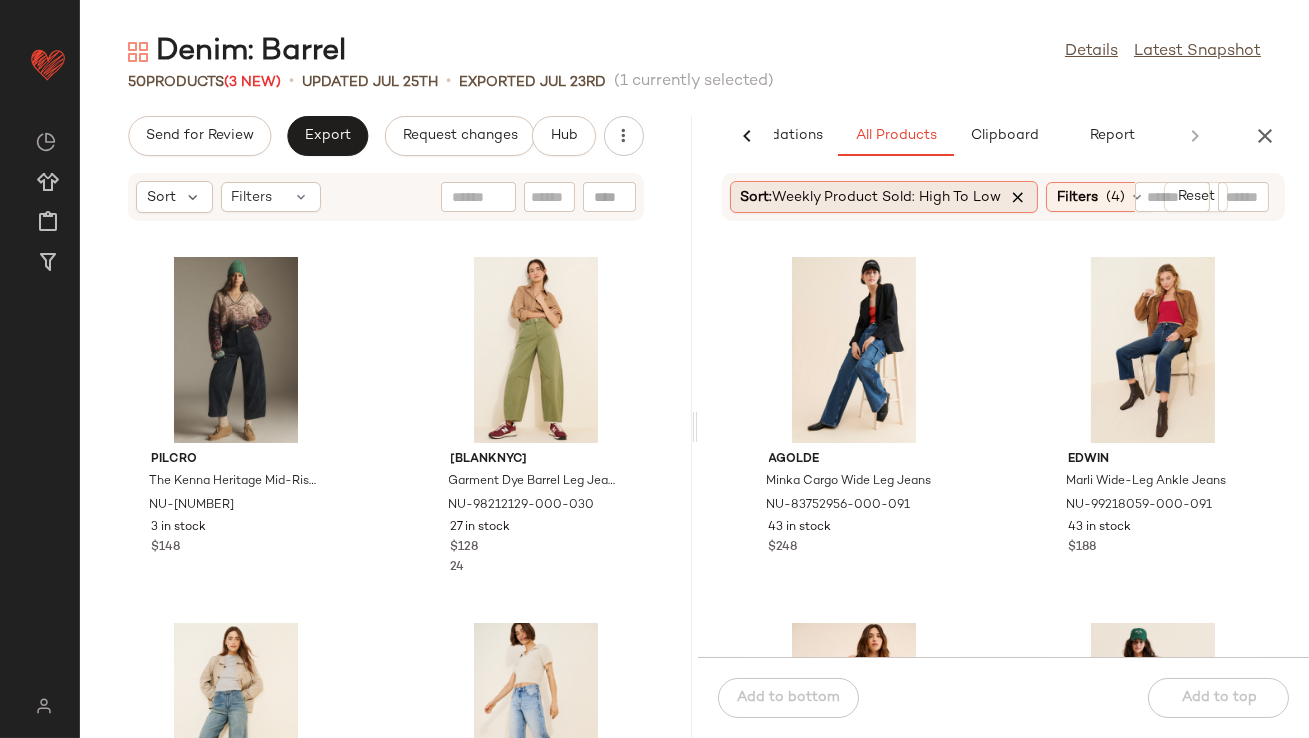 click at bounding box center (1019, 197) 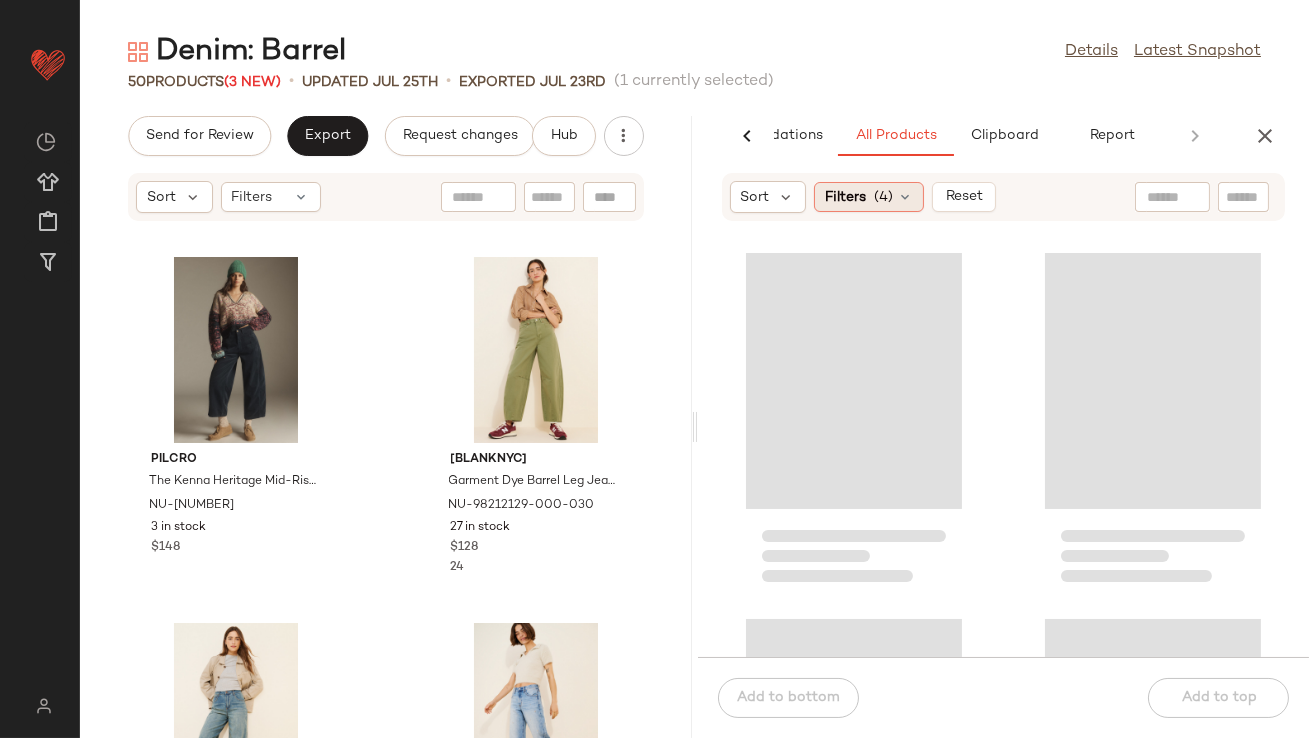 click at bounding box center [905, 197] 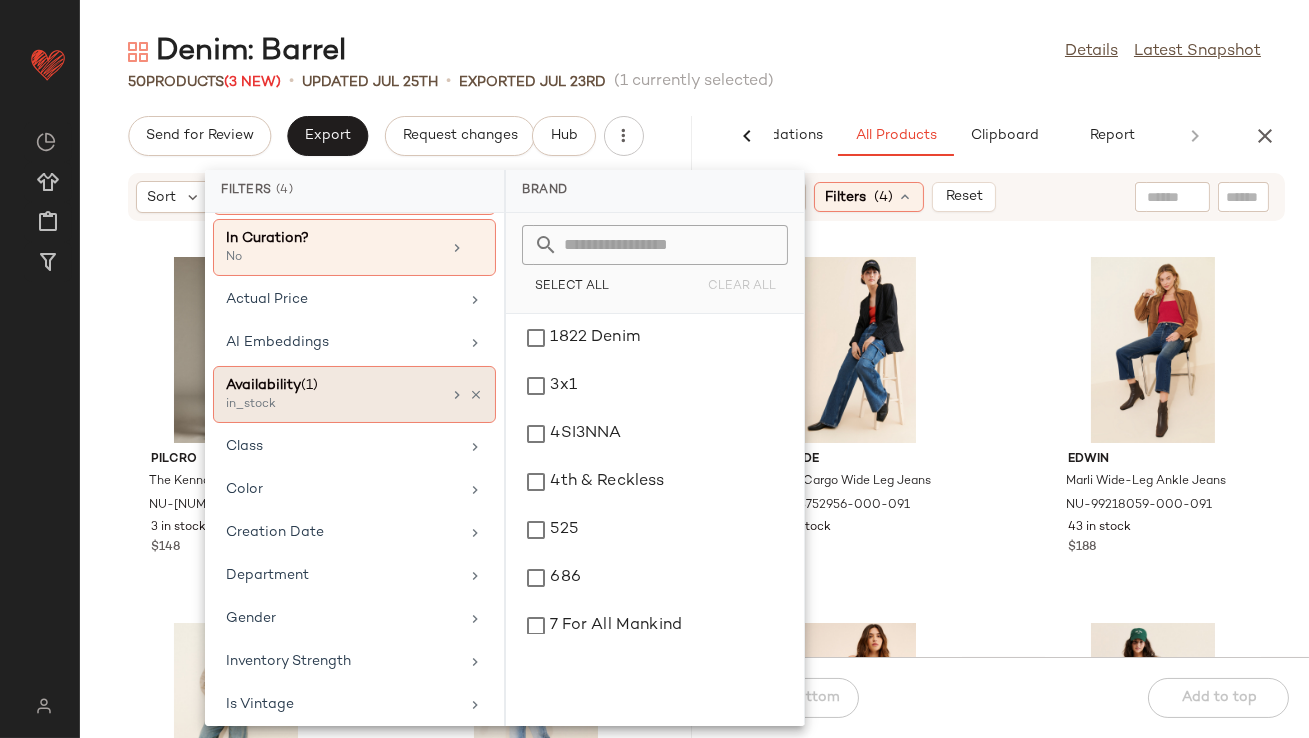 scroll, scrollTop: 516, scrollLeft: 0, axis: vertical 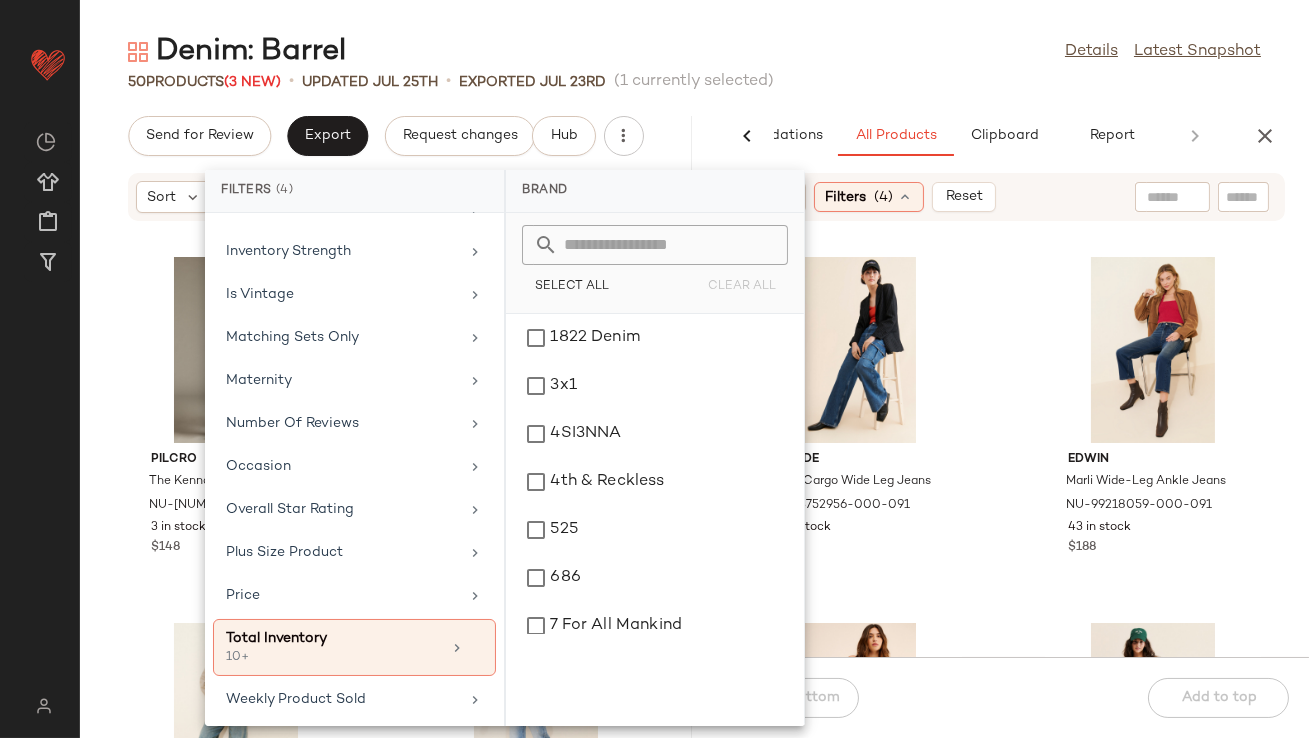 click on "Denim: Barrel Details Latest Snapshot" 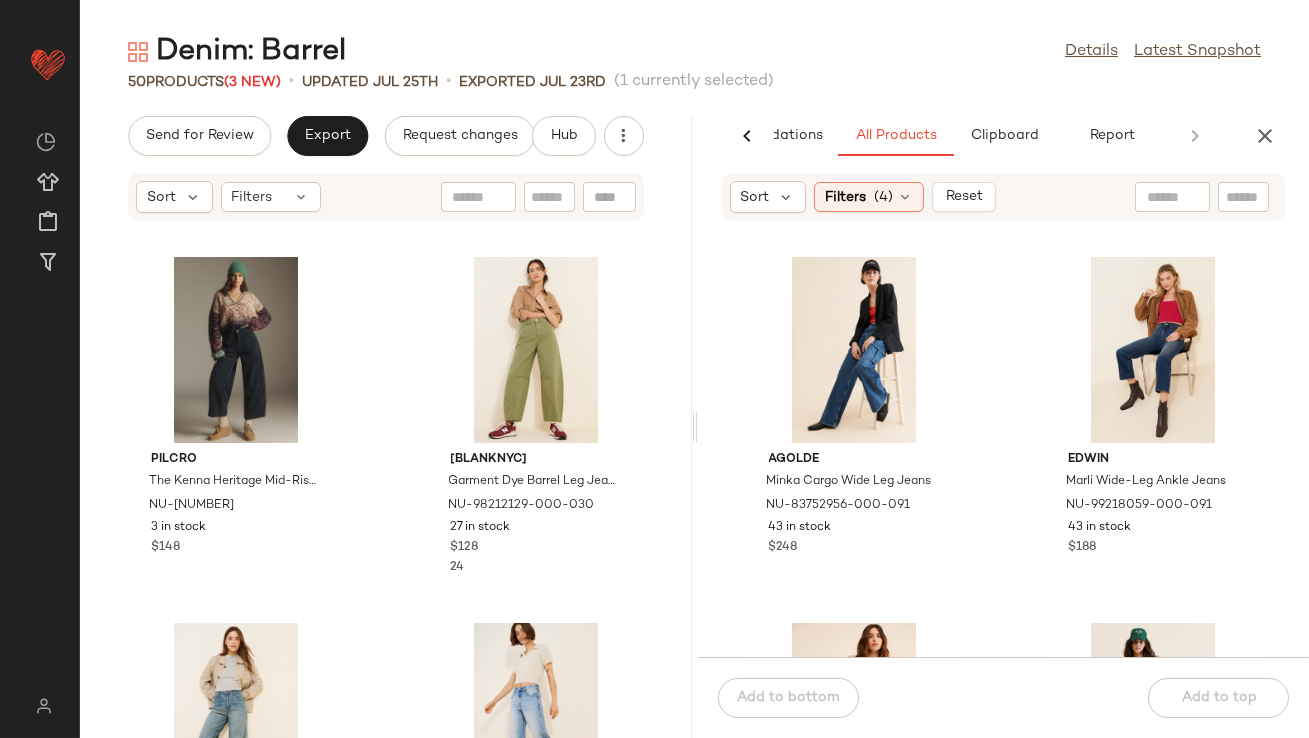click 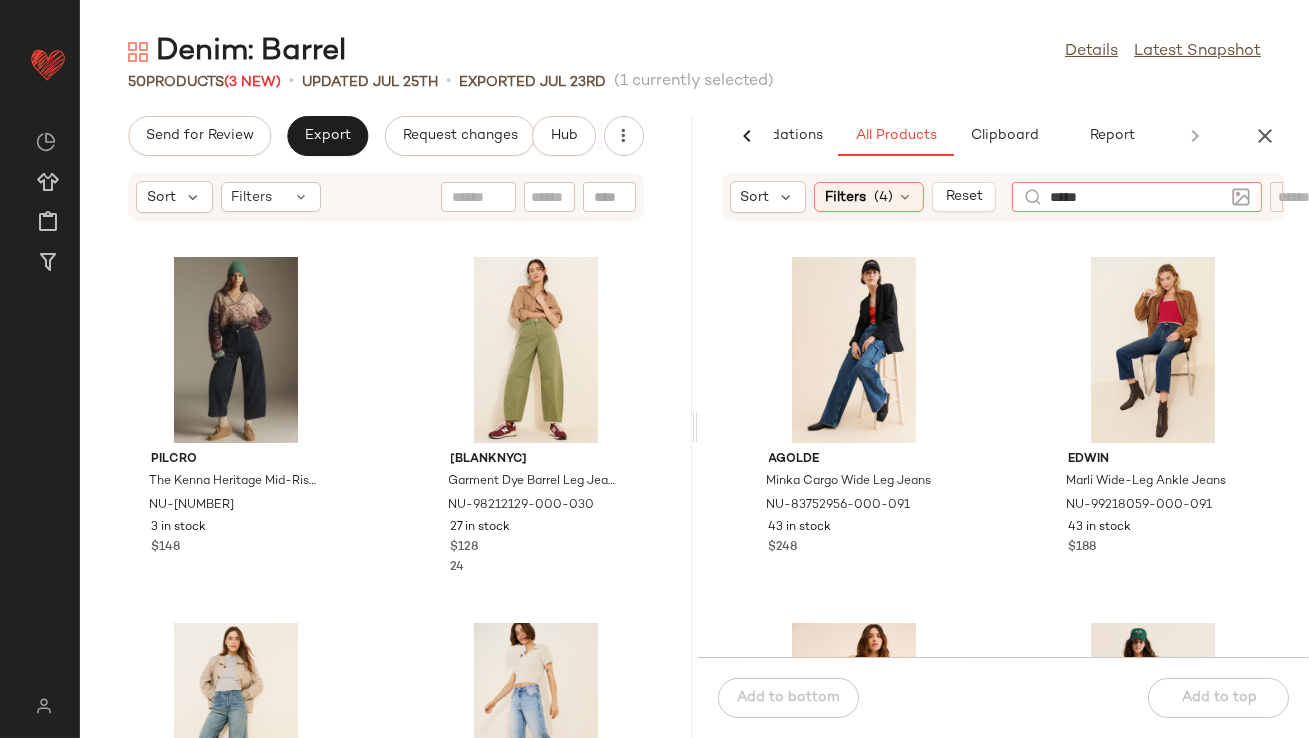 type on "******" 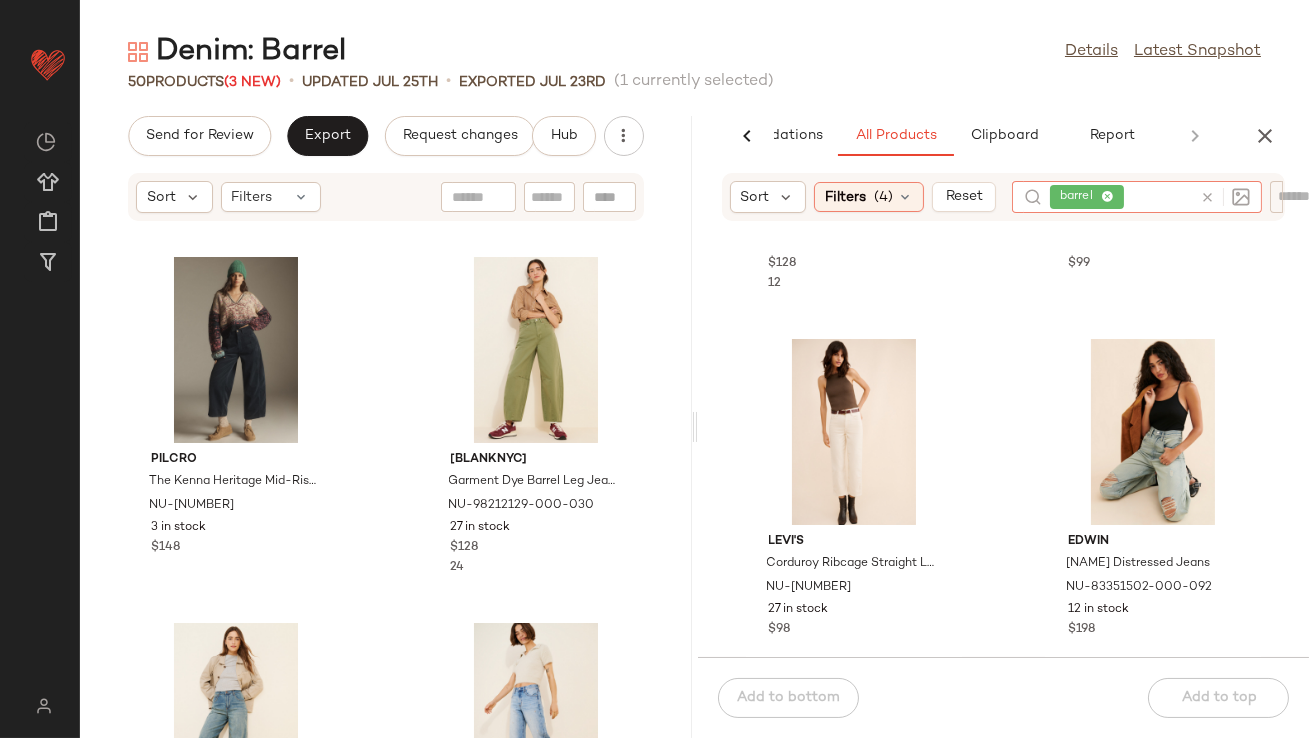 scroll, scrollTop: 2942, scrollLeft: 0, axis: vertical 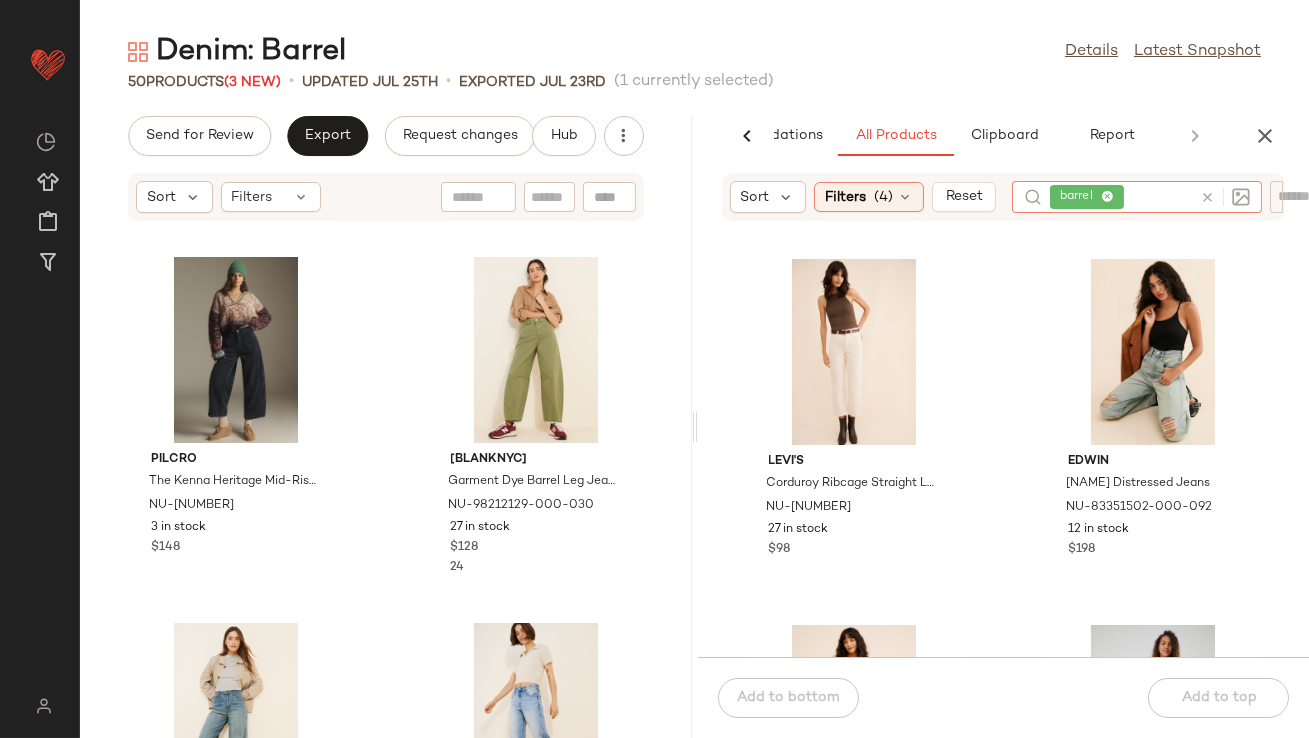 click 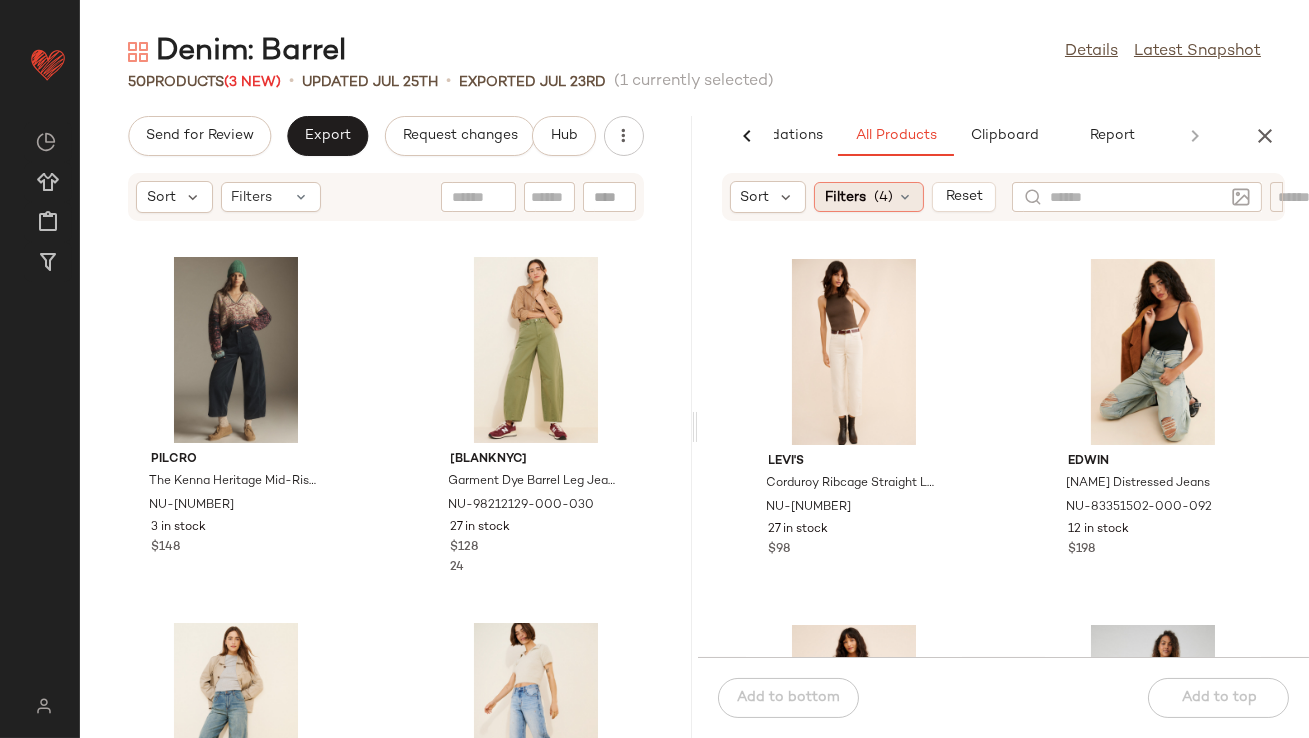 click on "Filters  (4)" 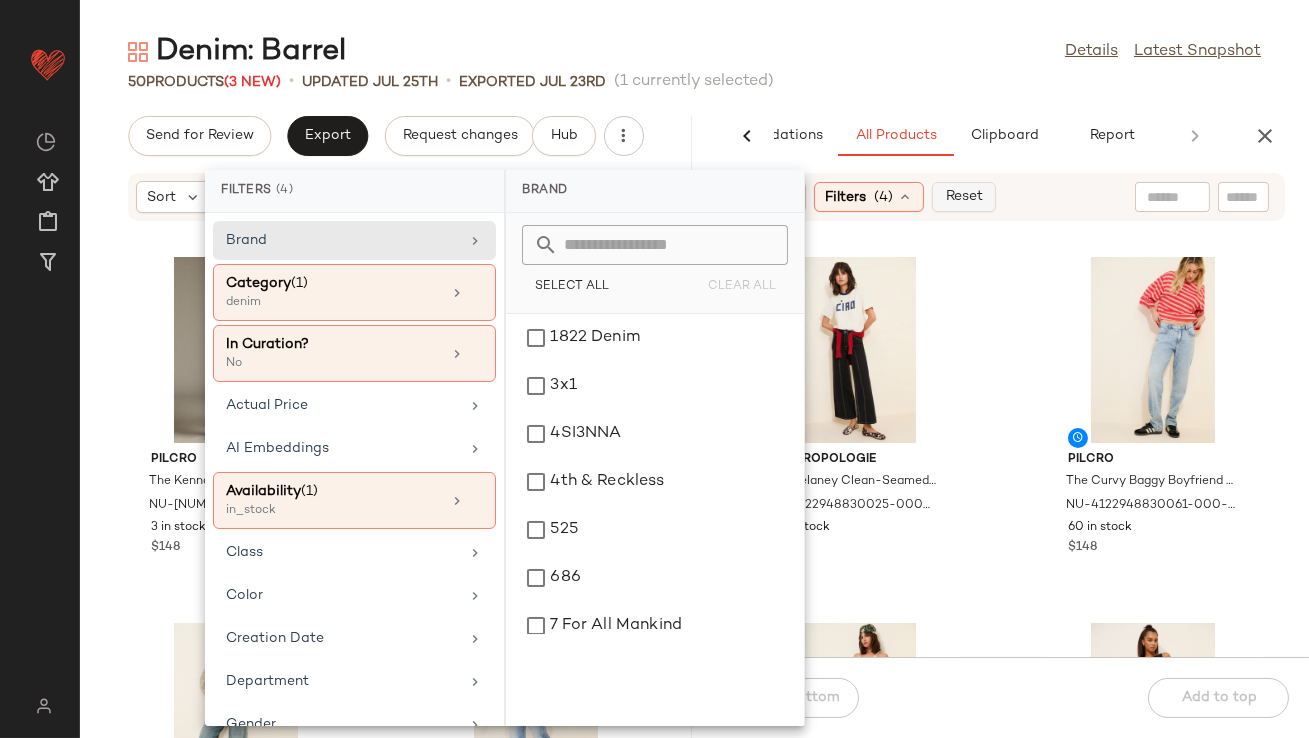 click on "Reset" 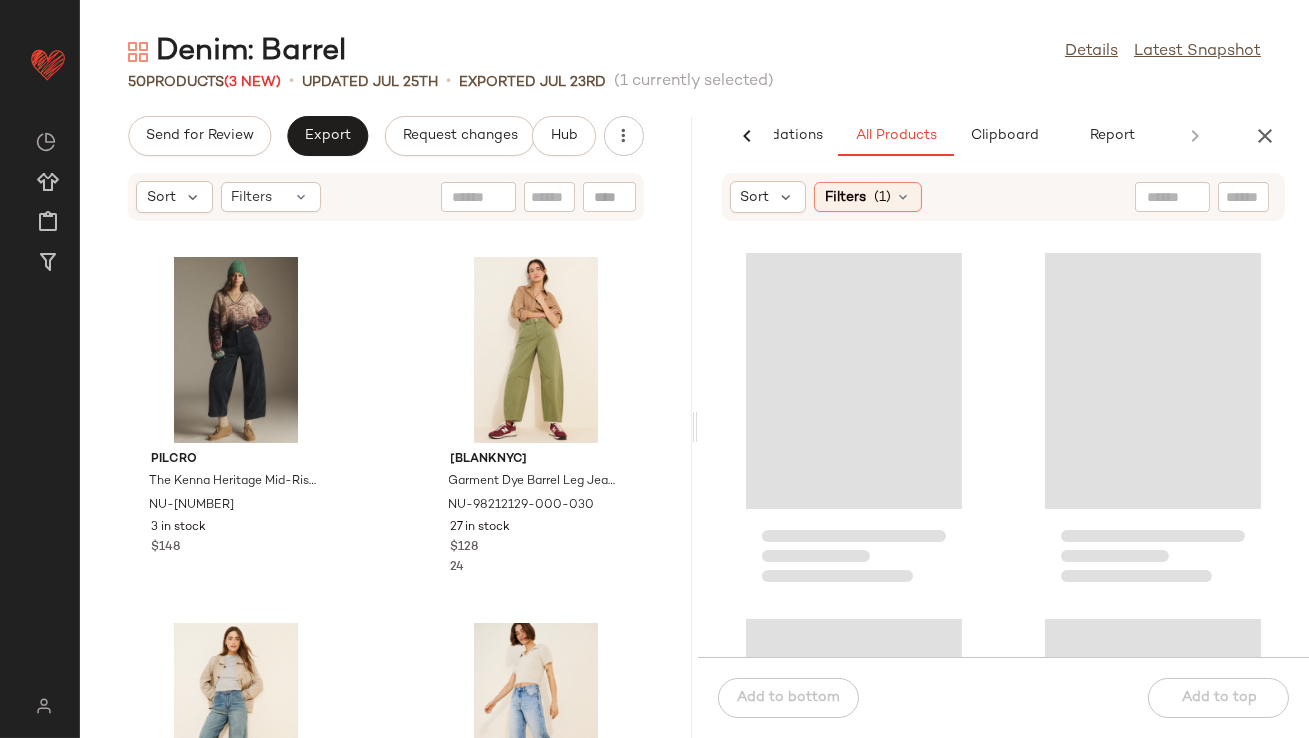 click 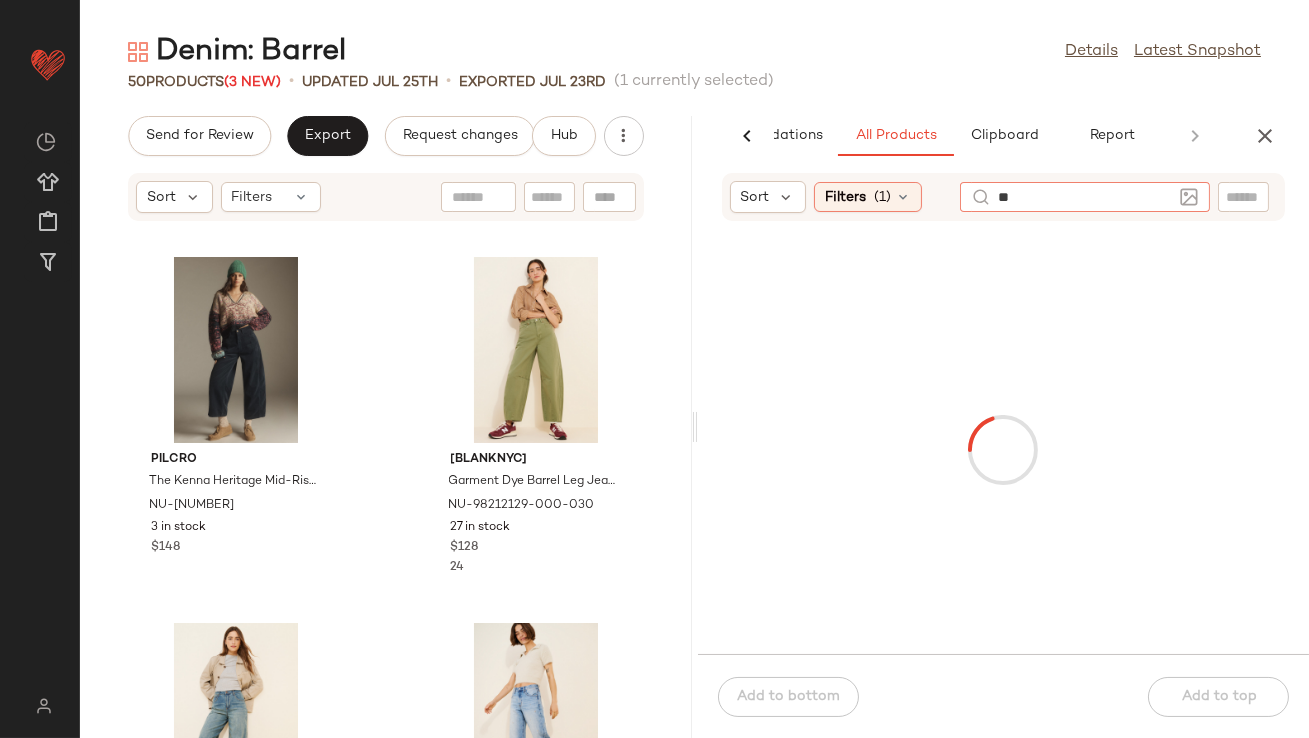 type on "*" 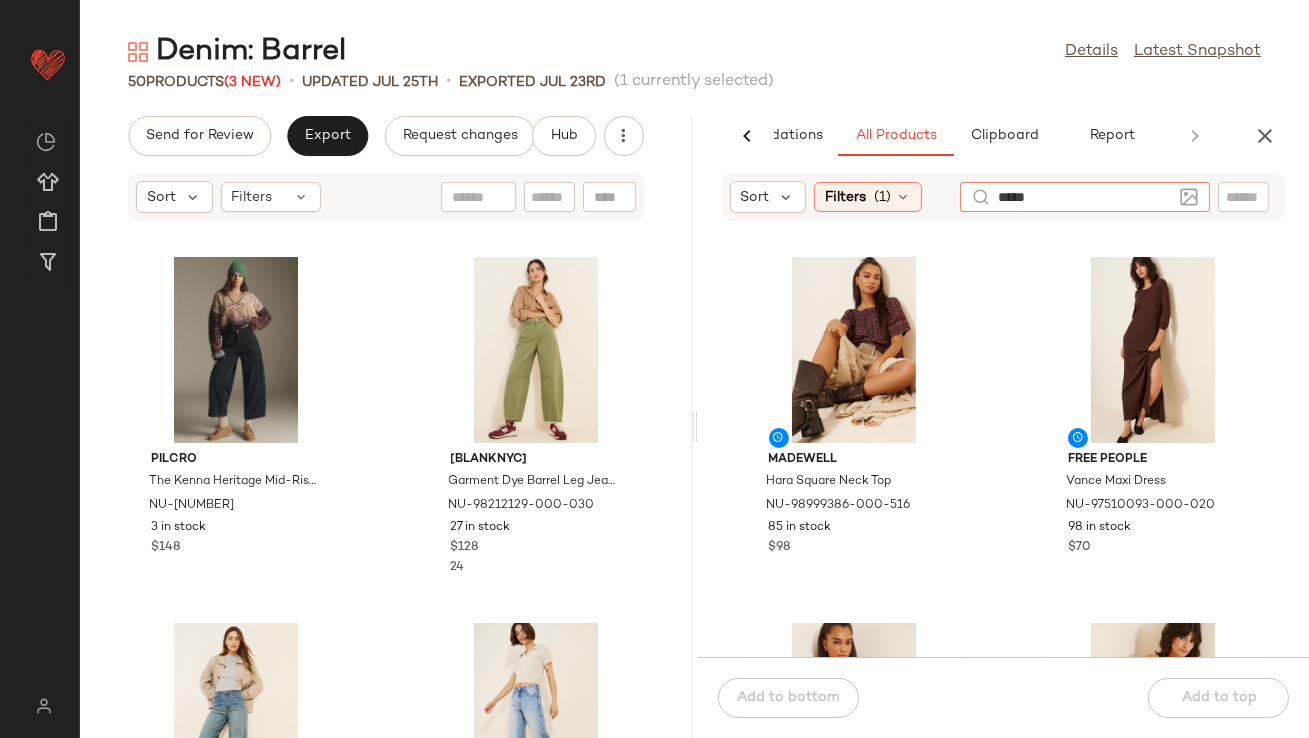 type on "******" 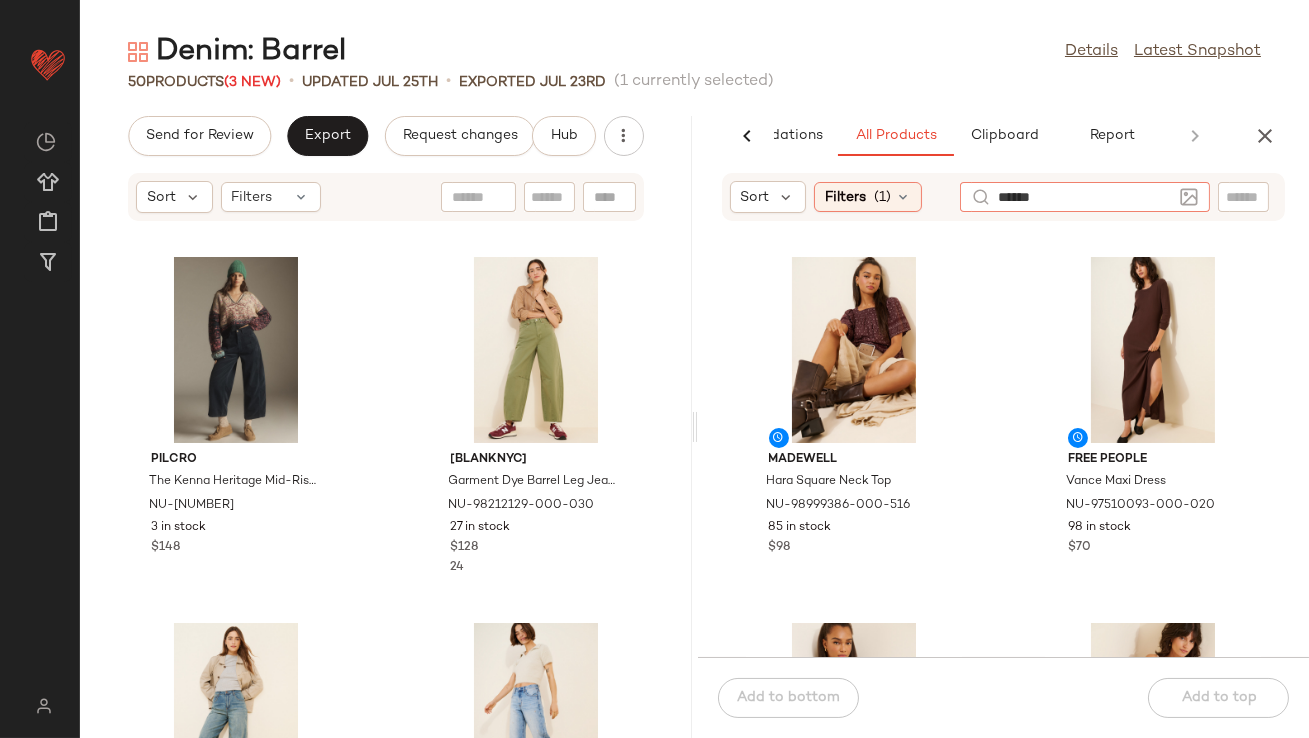 type 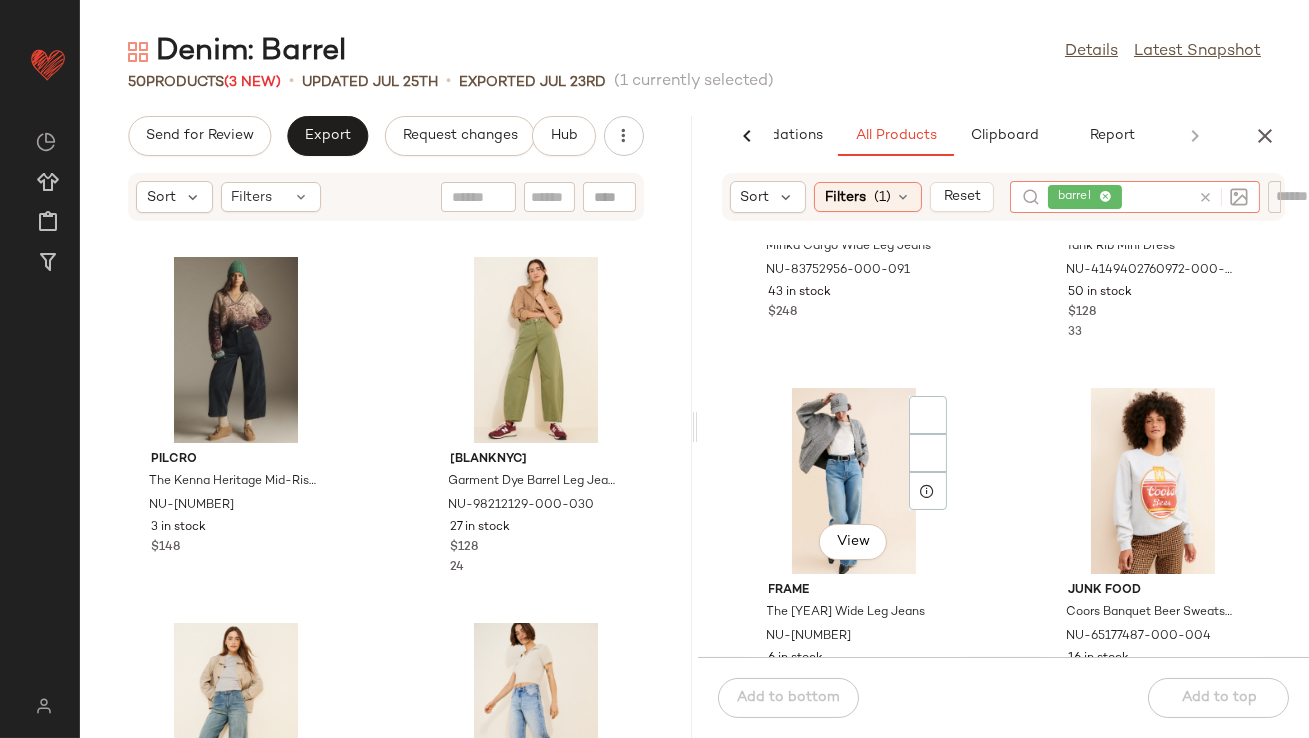 scroll, scrollTop: 747, scrollLeft: 0, axis: vertical 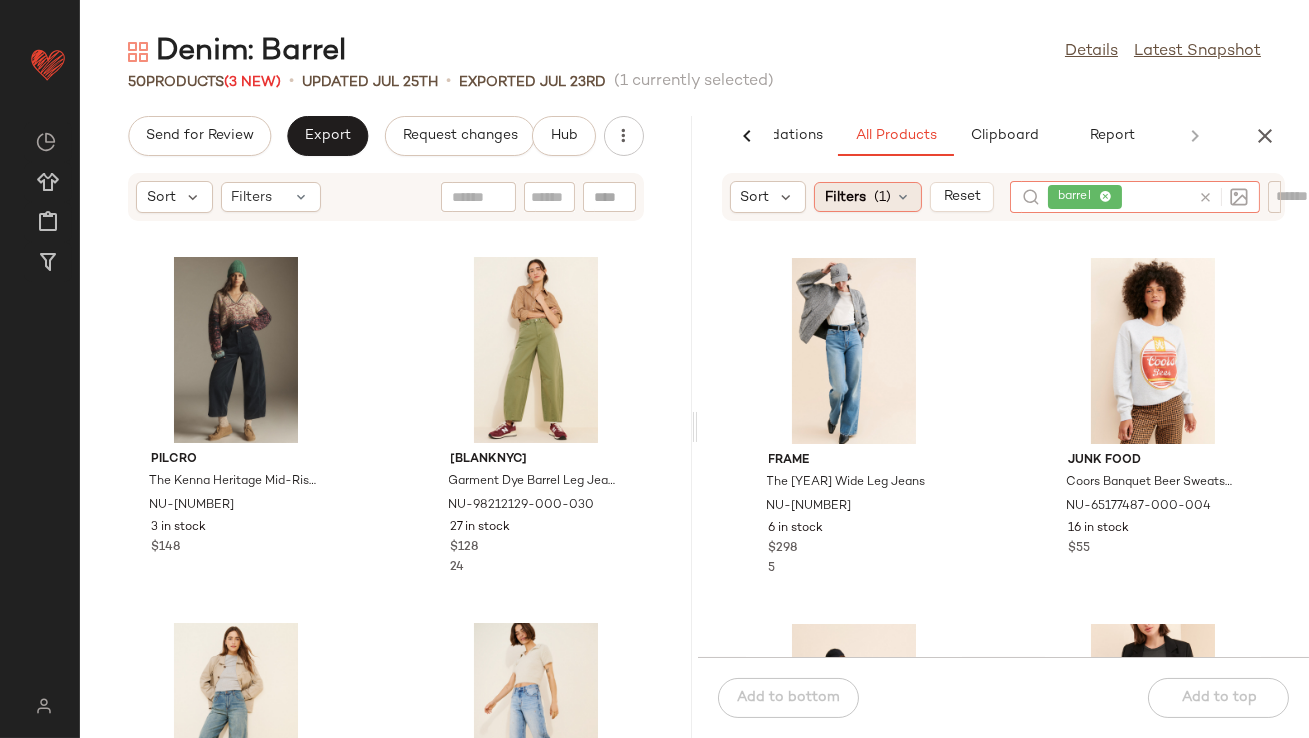 click on "Filters  (1)" 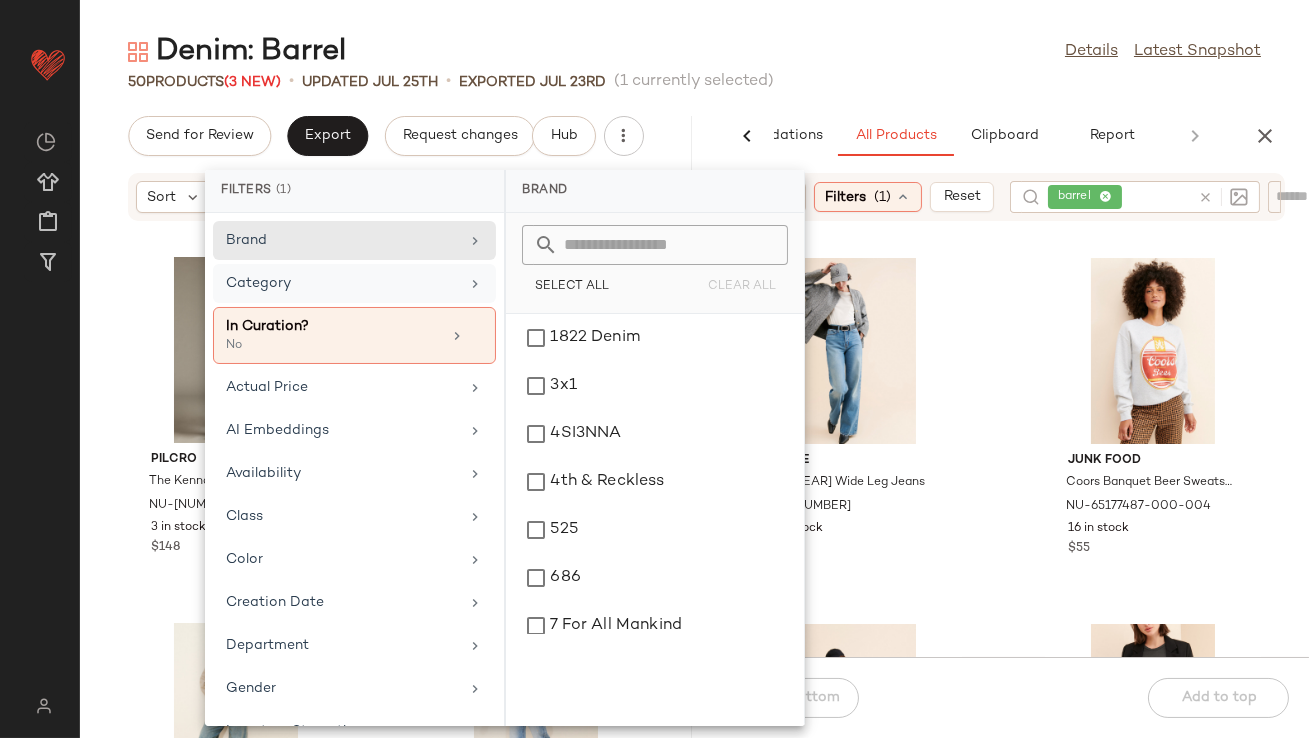 click on "Category" at bounding box center [342, 283] 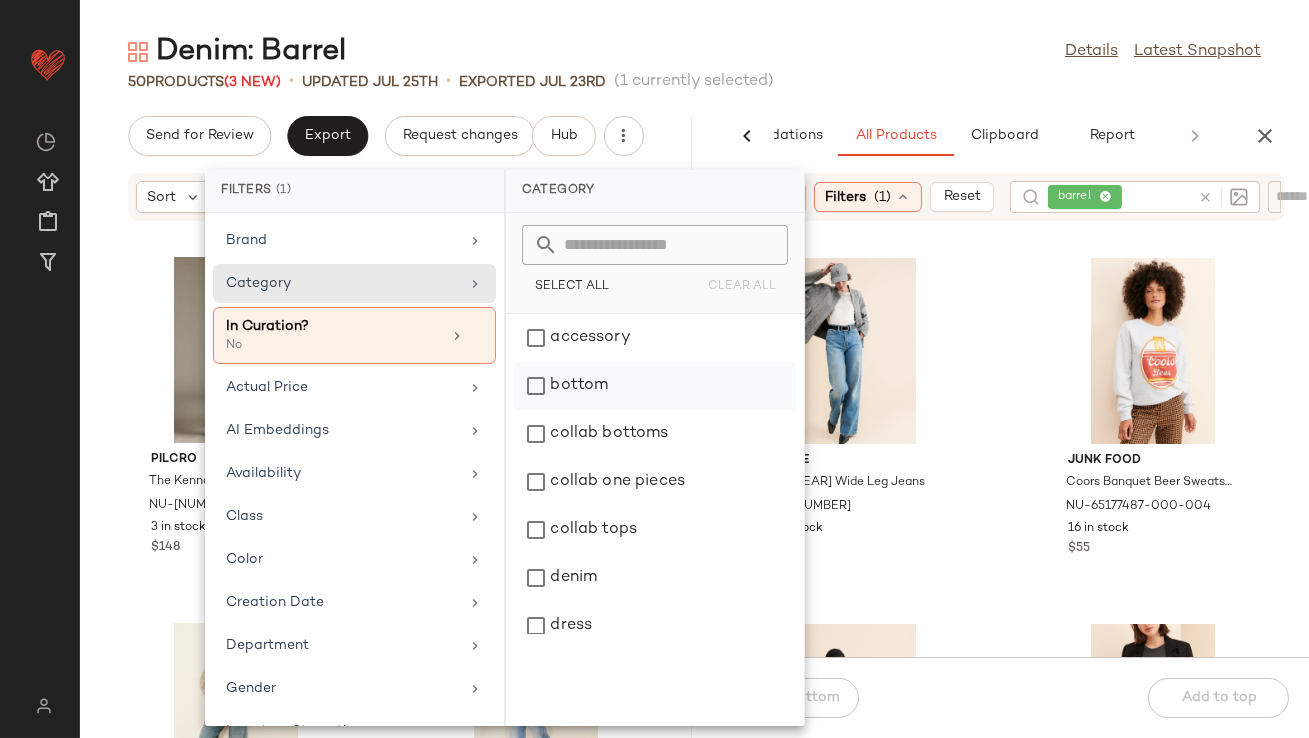 click on "bottom" 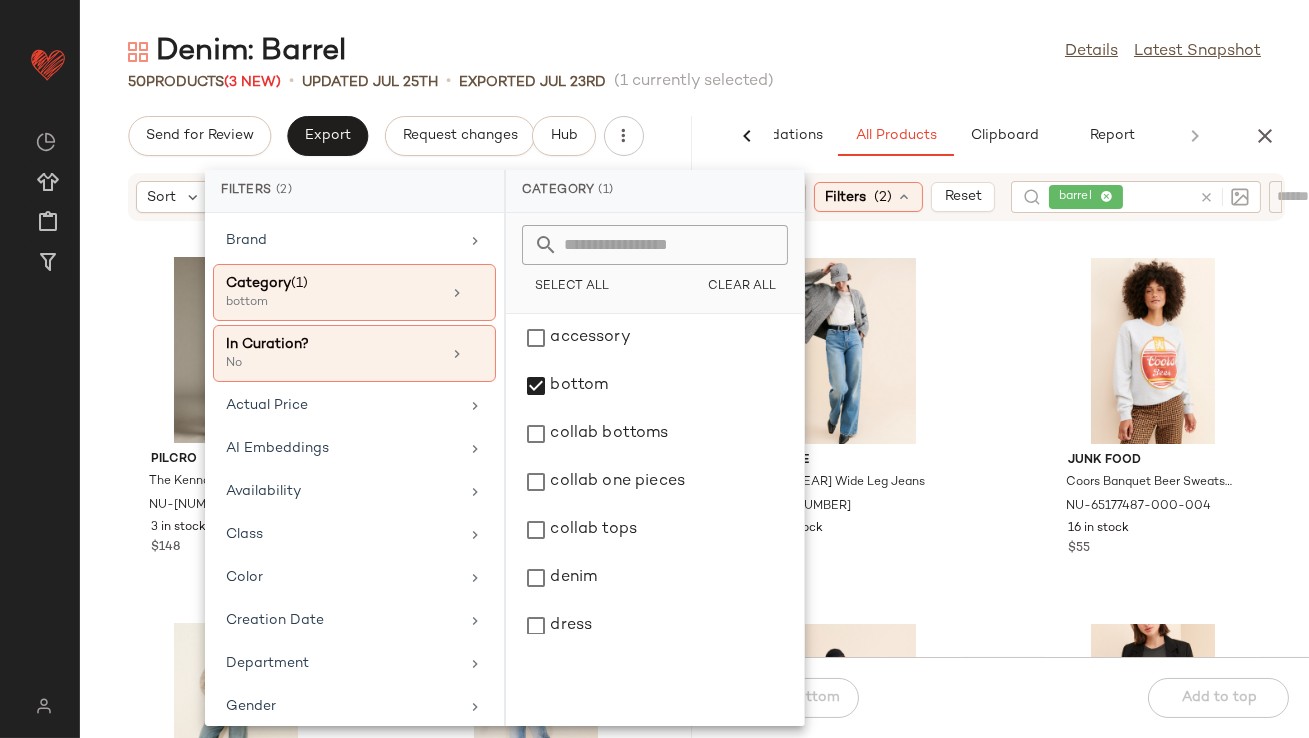 click on "[NUMBER] Products ([NUMBER] New) • updated [DATE] • Exported [DATE] ([NUMBER] currently selected)" 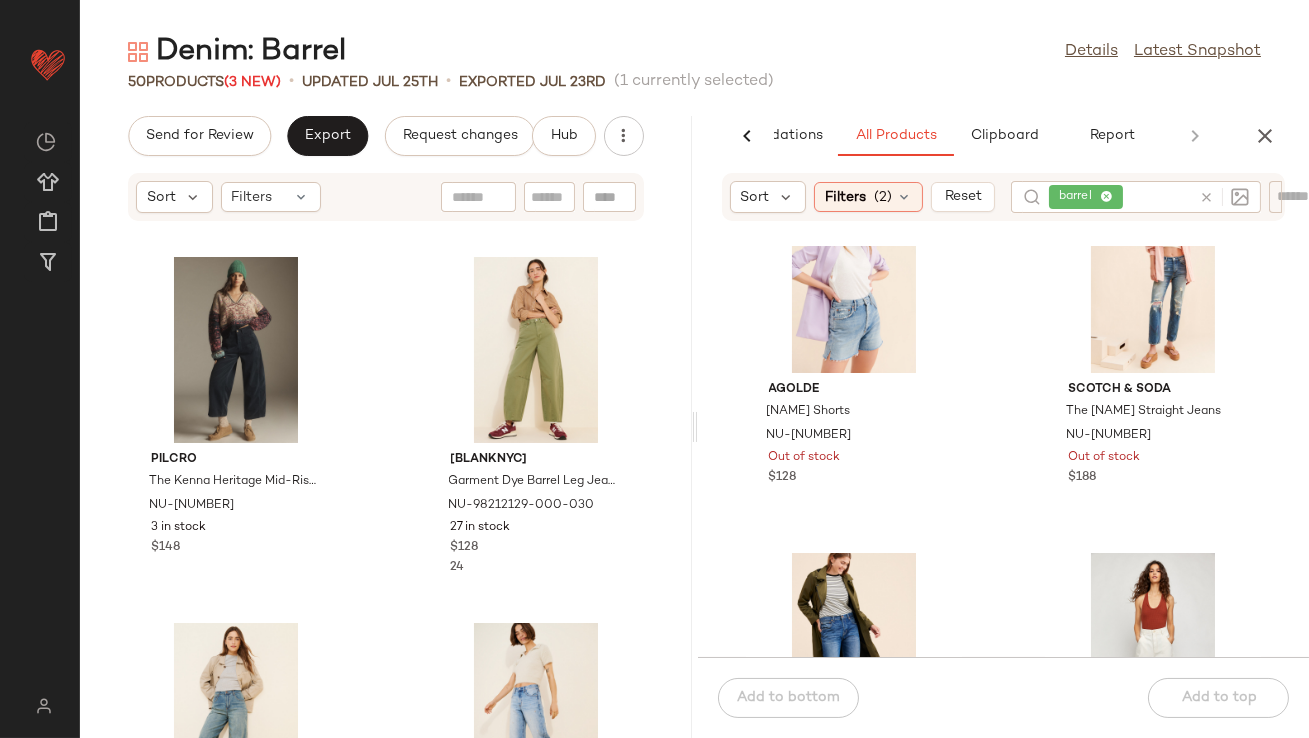scroll, scrollTop: 1400, scrollLeft: 0, axis: vertical 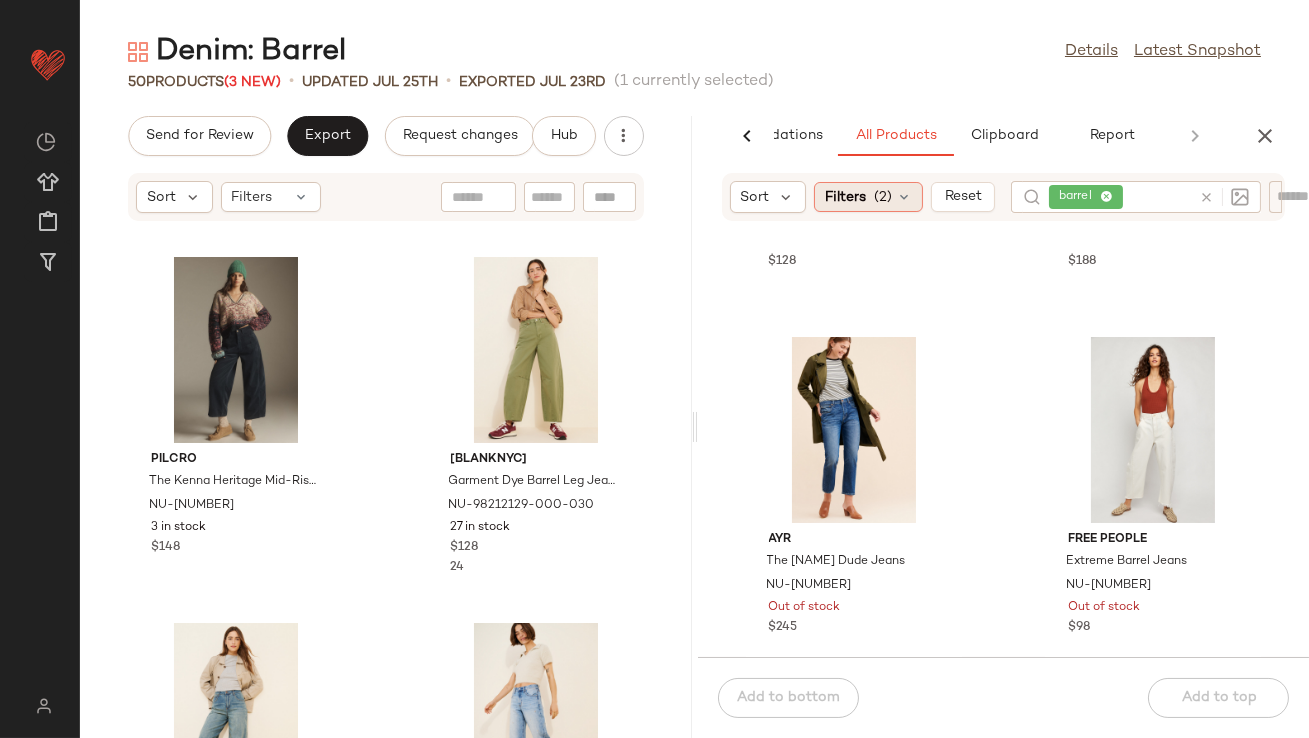 click on "(2)" at bounding box center (883, 197) 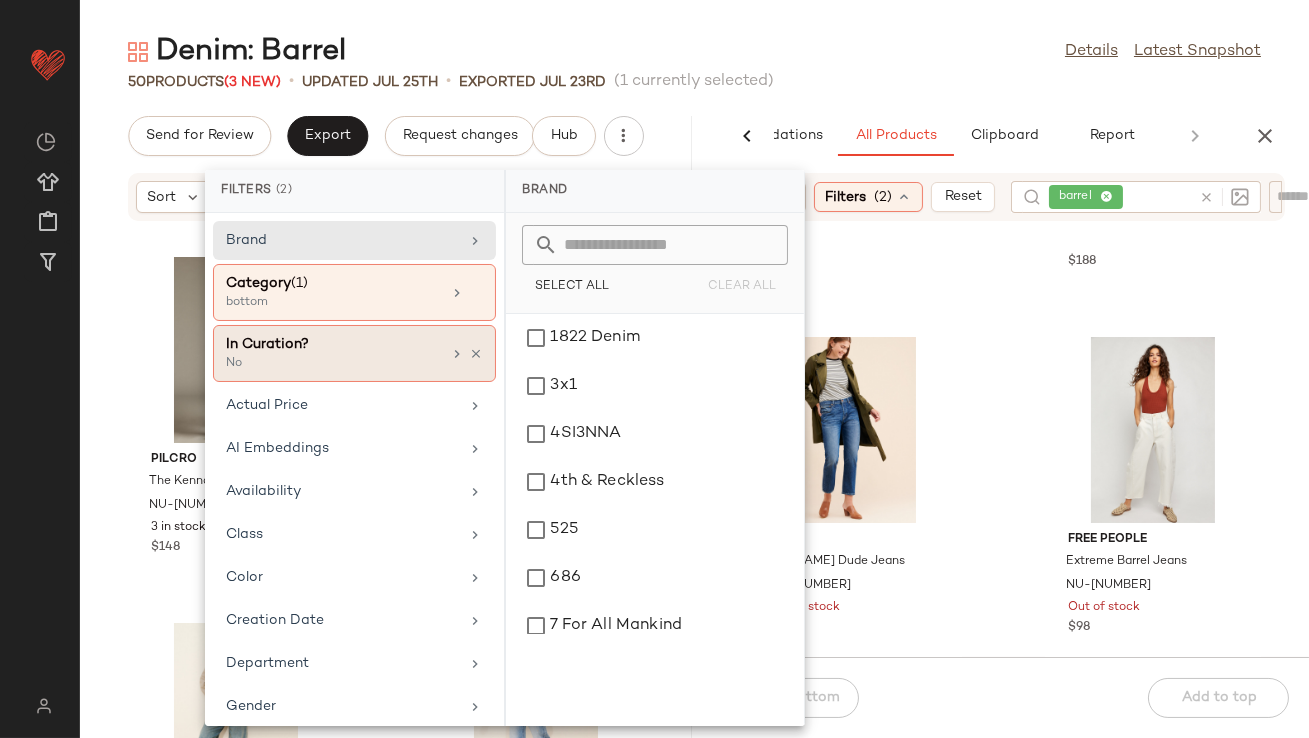 click on "In Curation? No" 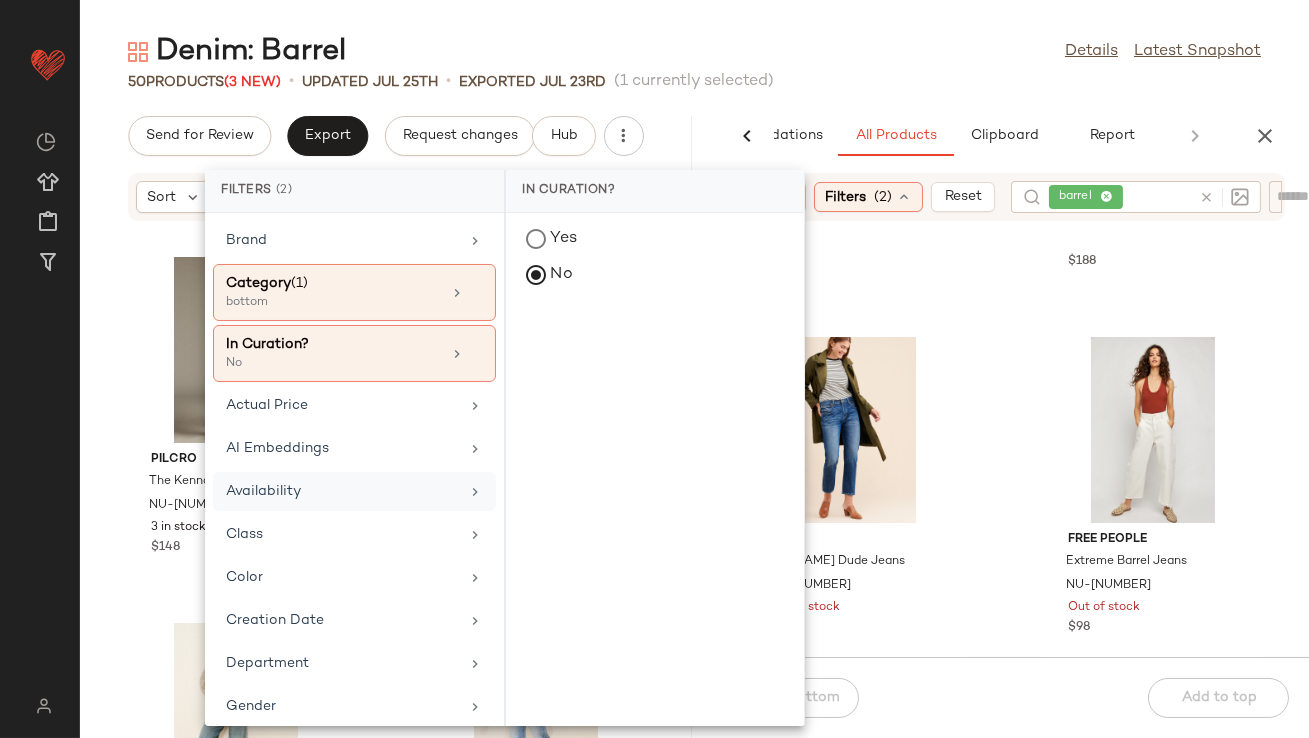 click on "Availability" at bounding box center (342, 491) 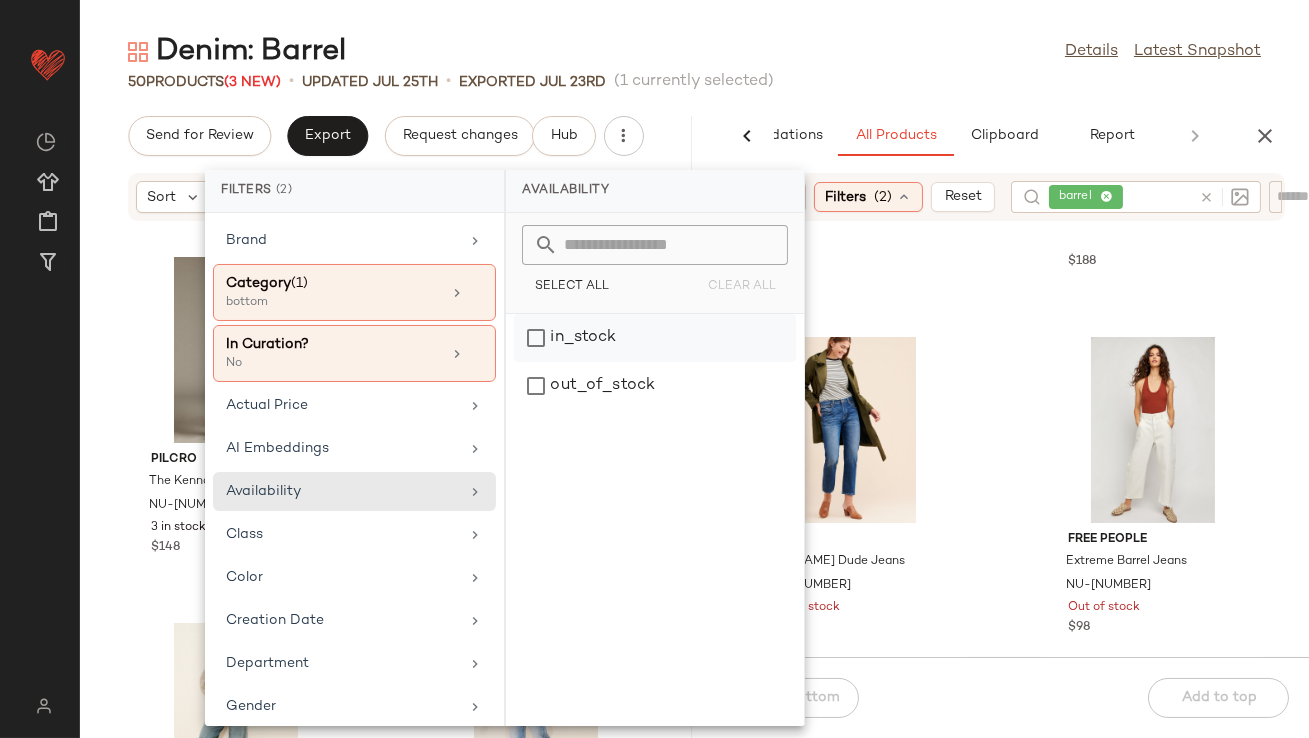 click on "in_stock" 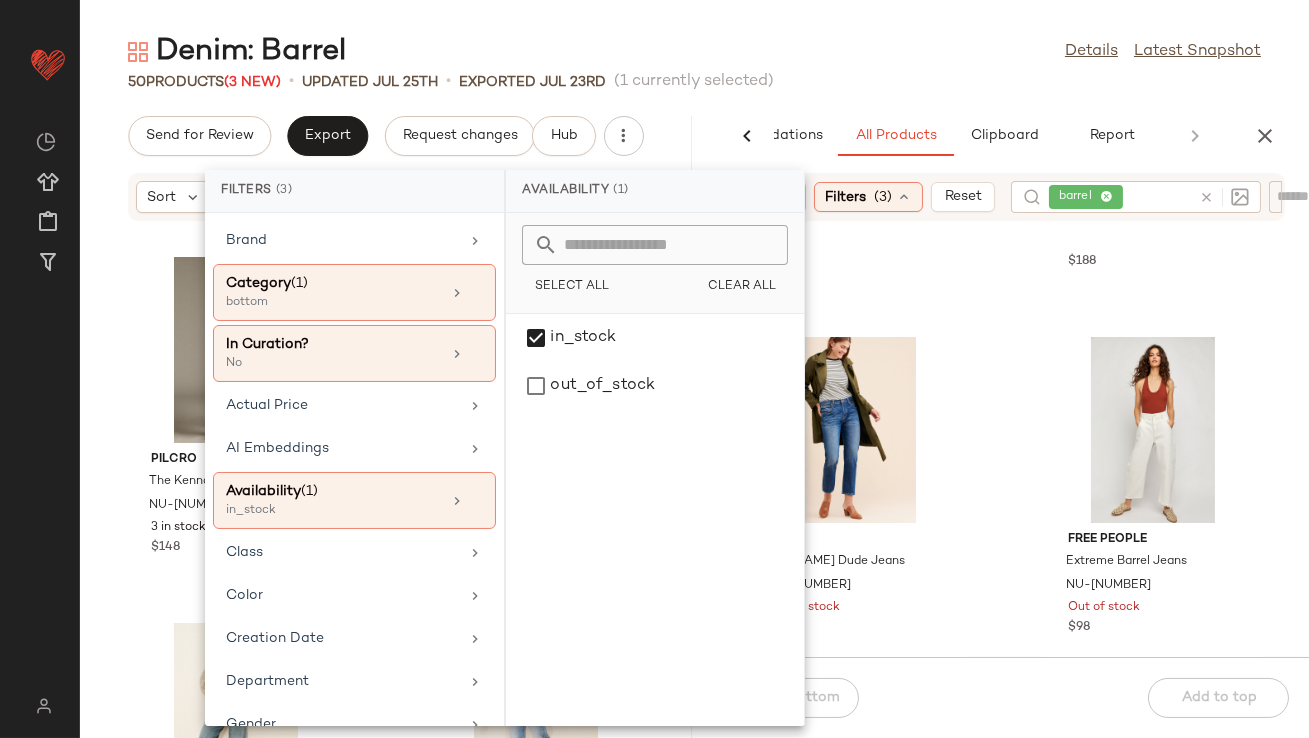 click on "Denim: Barrel Details Latest Snapshot" 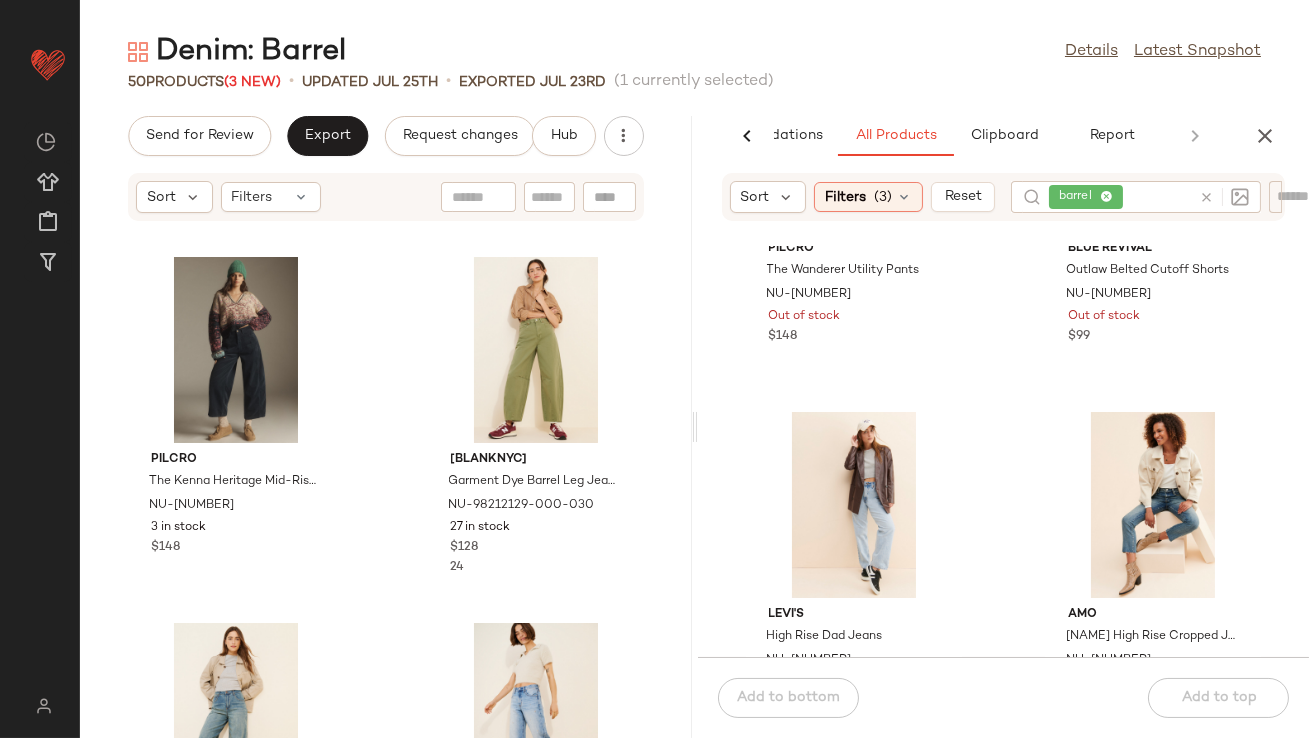 scroll, scrollTop: 3898, scrollLeft: 0, axis: vertical 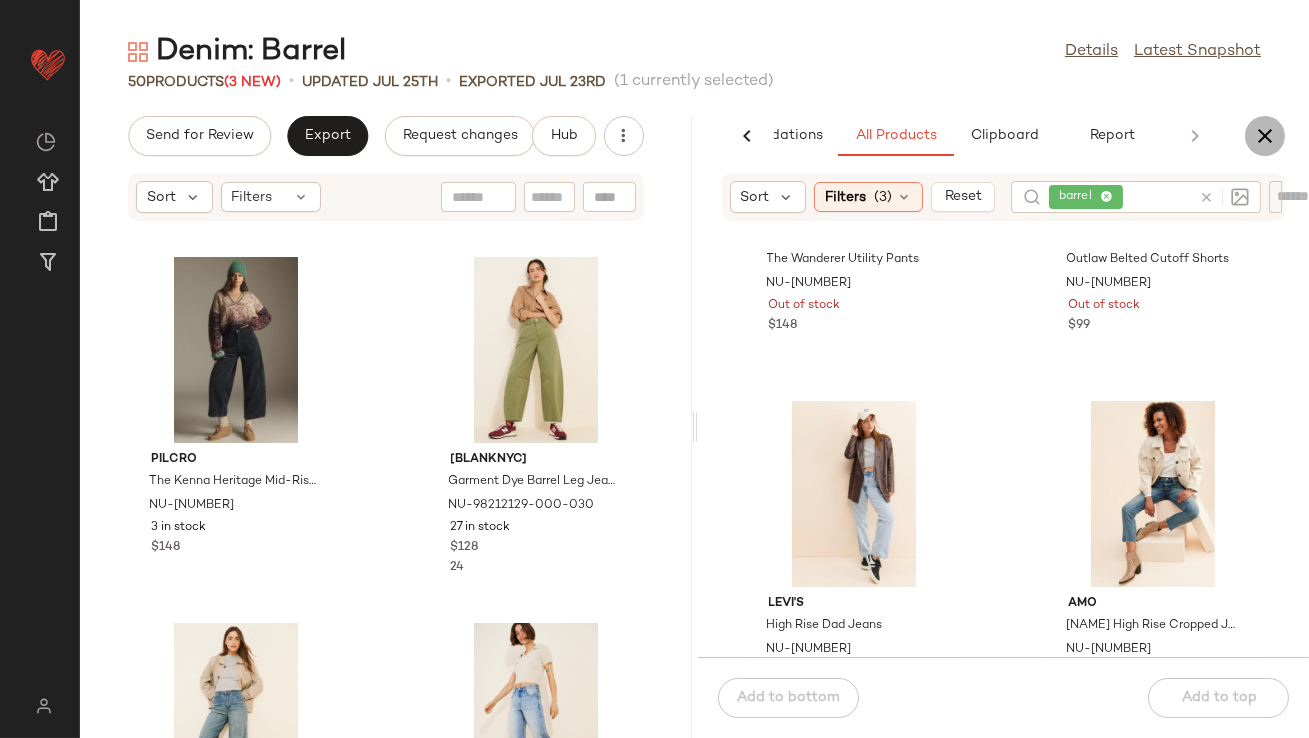 click 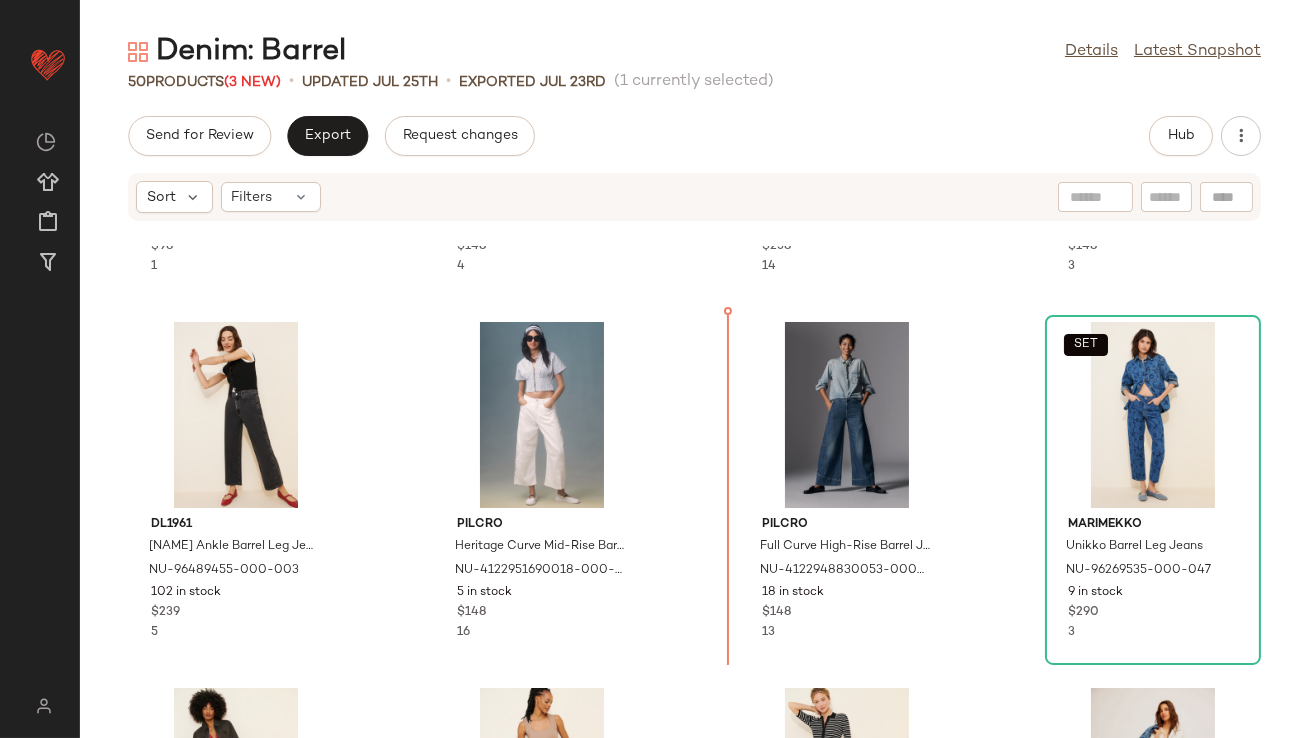 scroll, scrollTop: 1053, scrollLeft: 0, axis: vertical 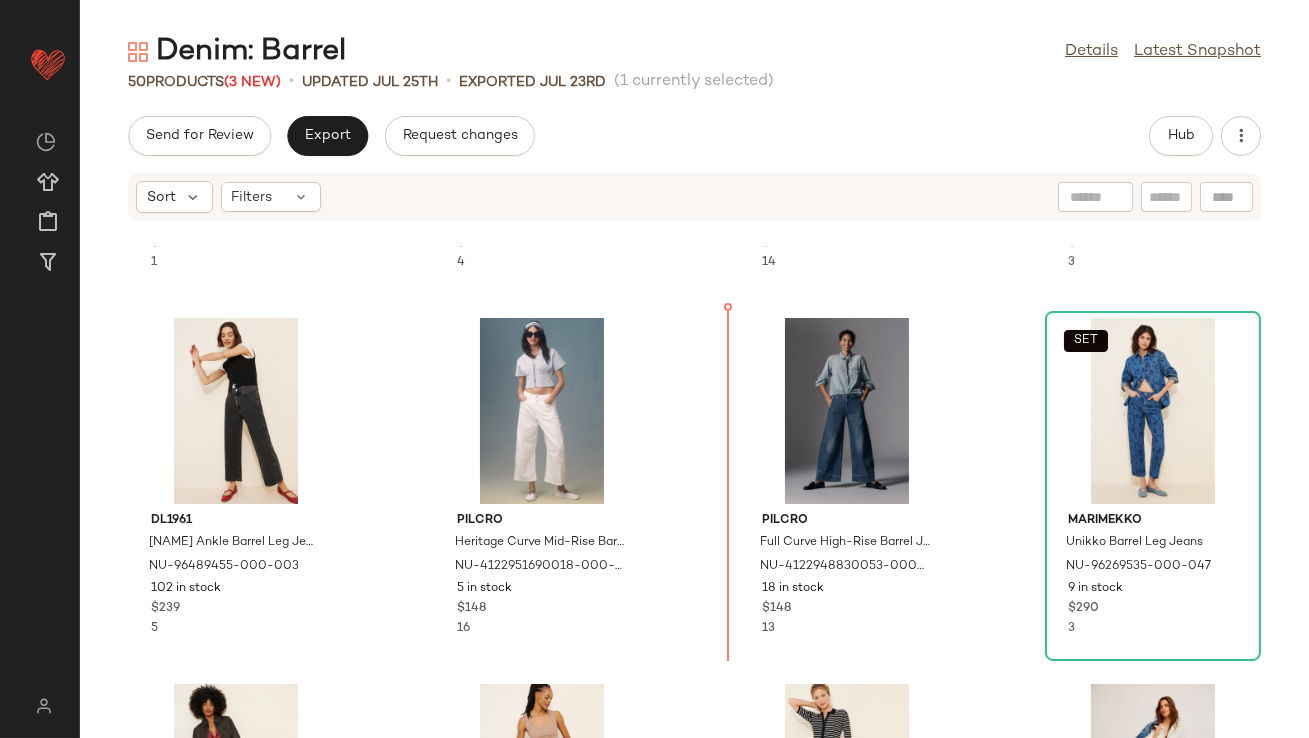 drag, startPoint x: 245, startPoint y: 344, endPoint x: 264, endPoint y: 369, distance: 31.400637 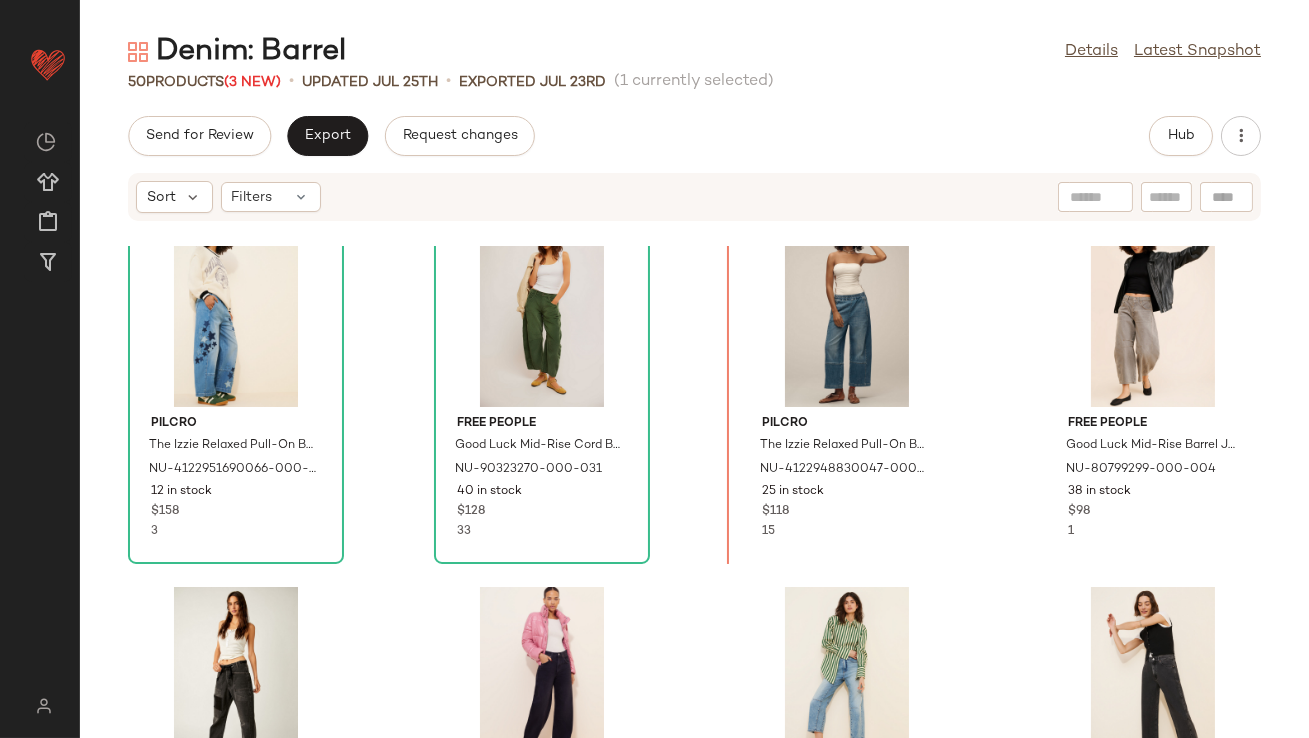 drag, startPoint x: 814, startPoint y: 412, endPoint x: 808, endPoint y: 397, distance: 16.155495 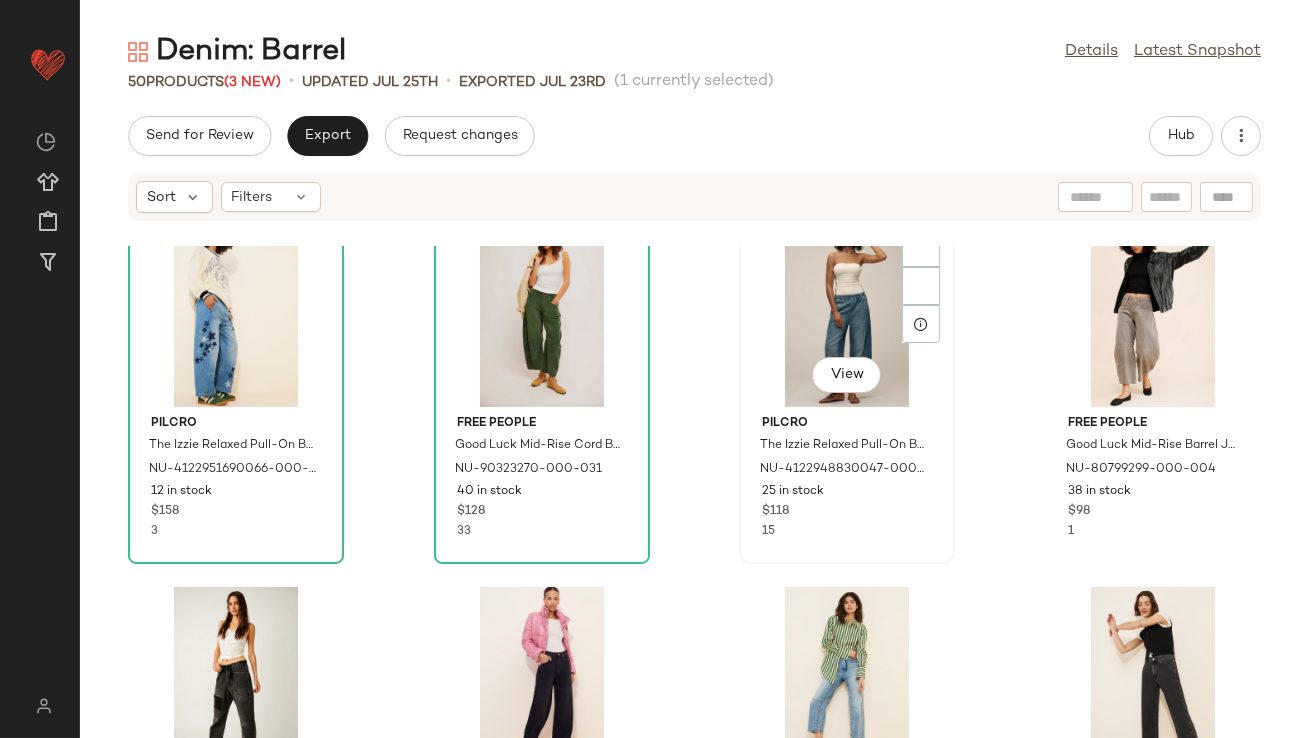 scroll, scrollTop: 414, scrollLeft: 0, axis: vertical 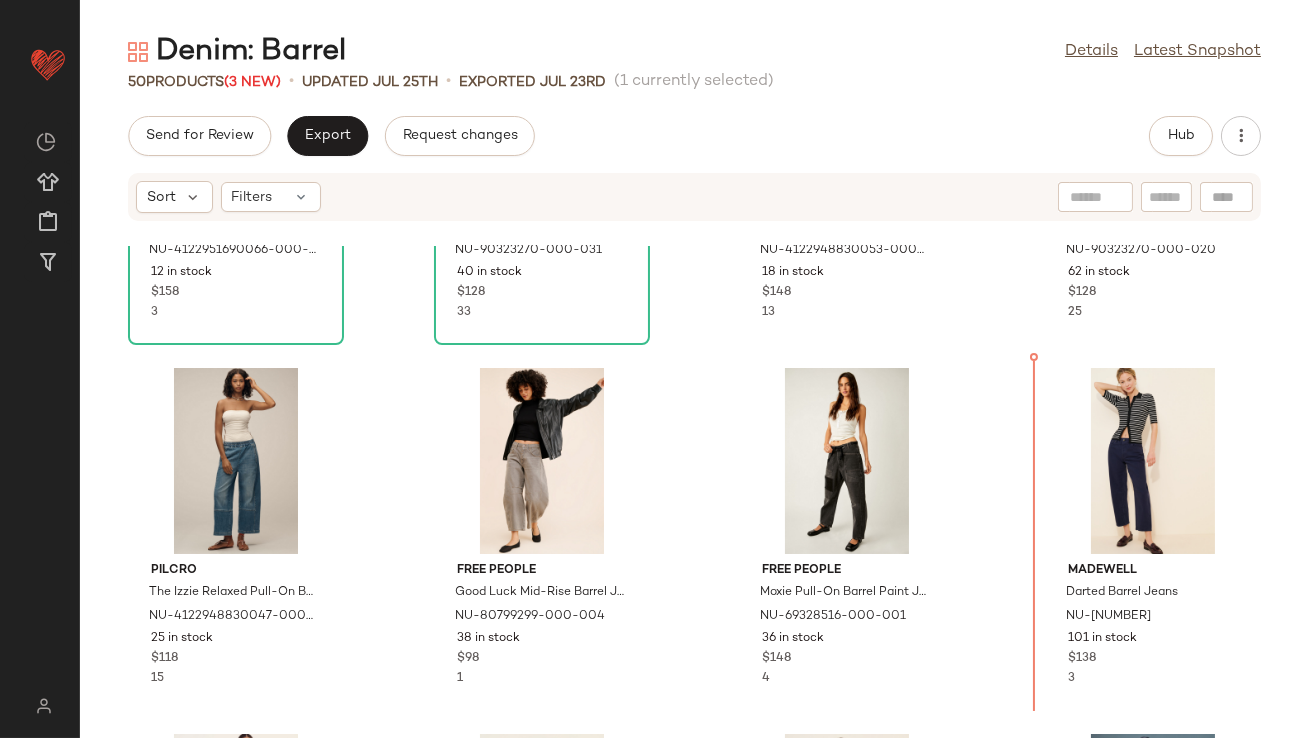 drag, startPoint x: 811, startPoint y: 347, endPoint x: 825, endPoint y: 347, distance: 14 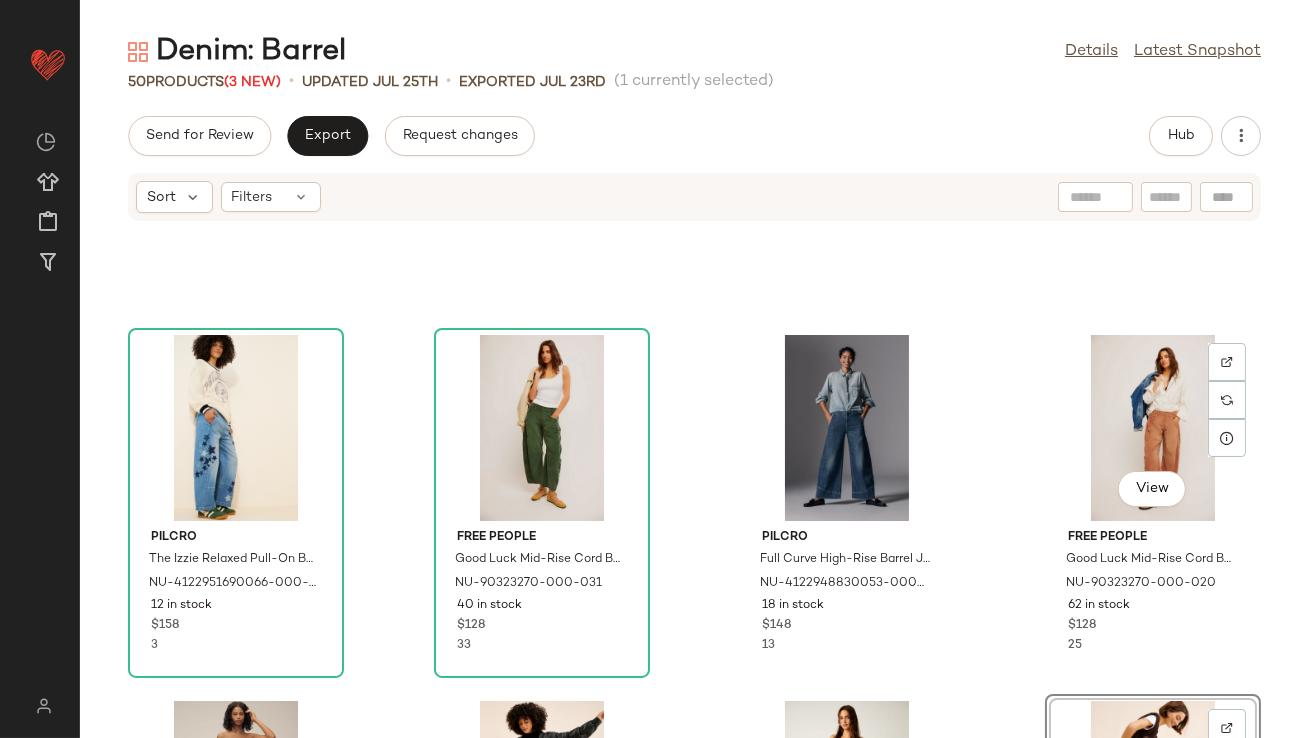 scroll, scrollTop: 309, scrollLeft: 0, axis: vertical 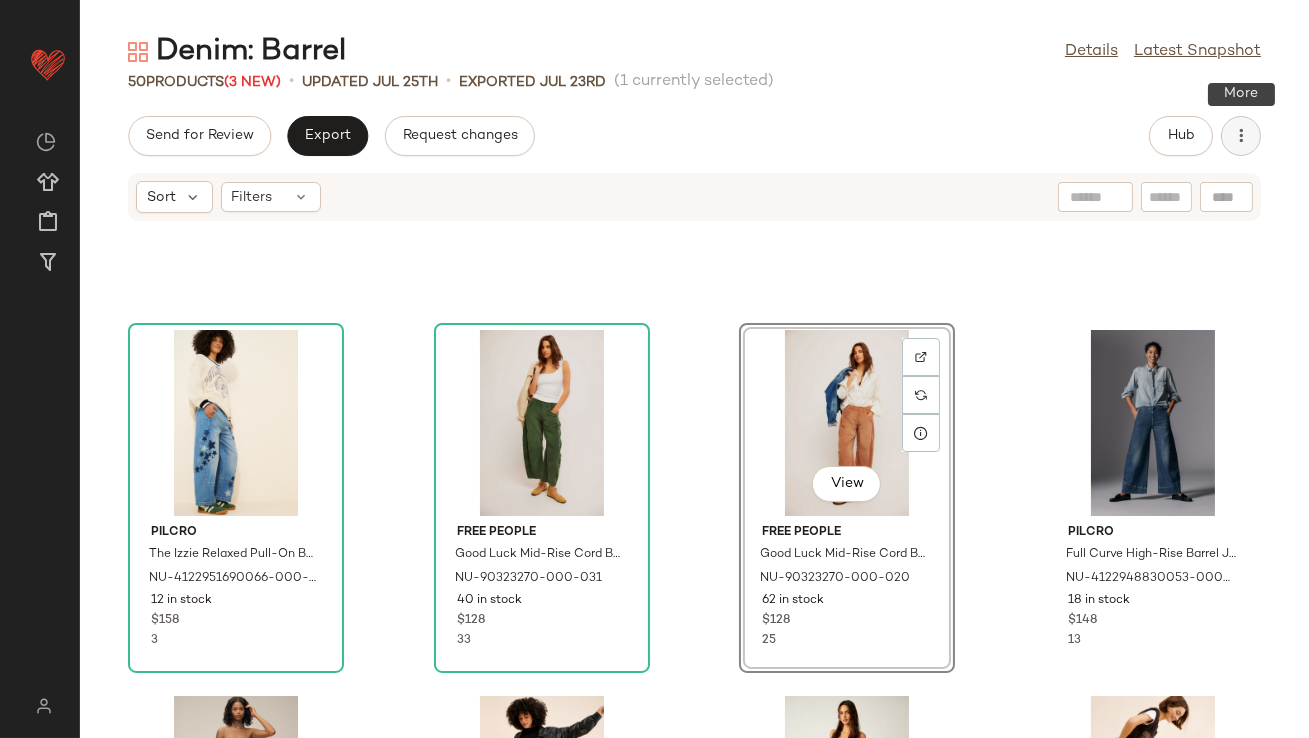 click 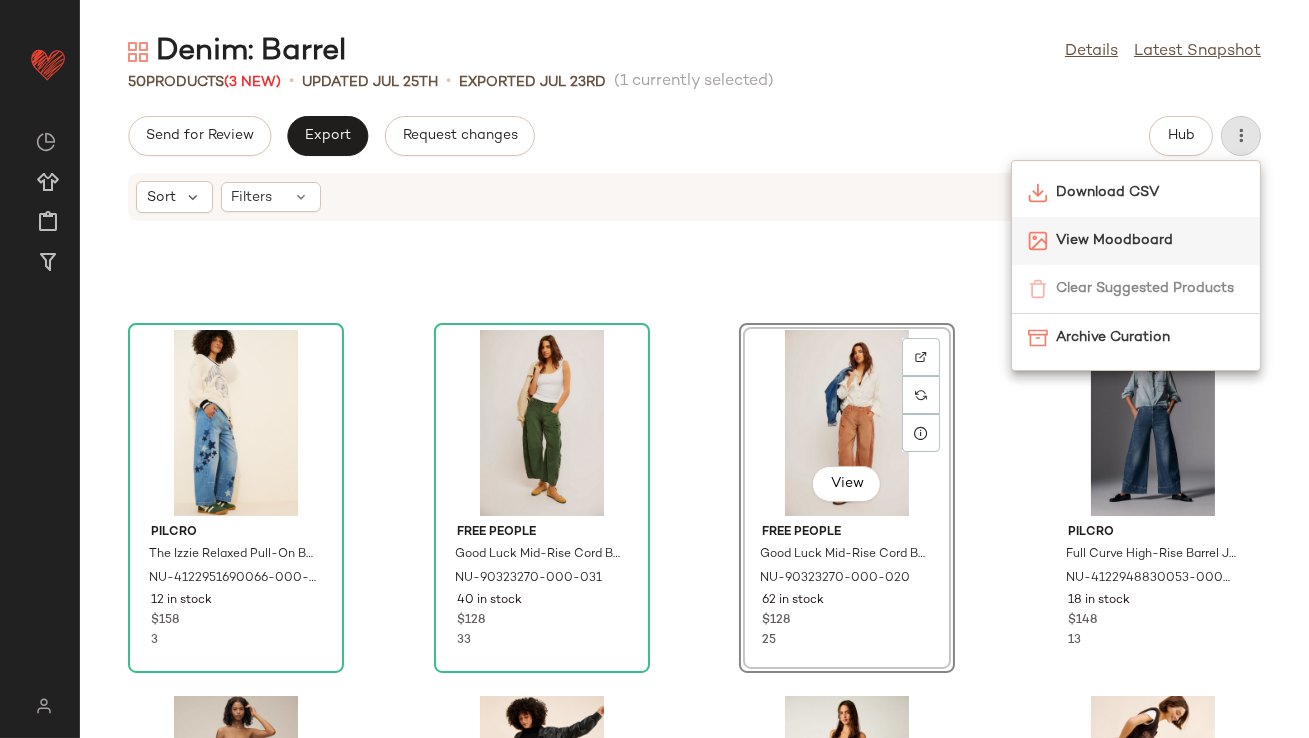 click on "View Moodboard" at bounding box center [1150, 240] 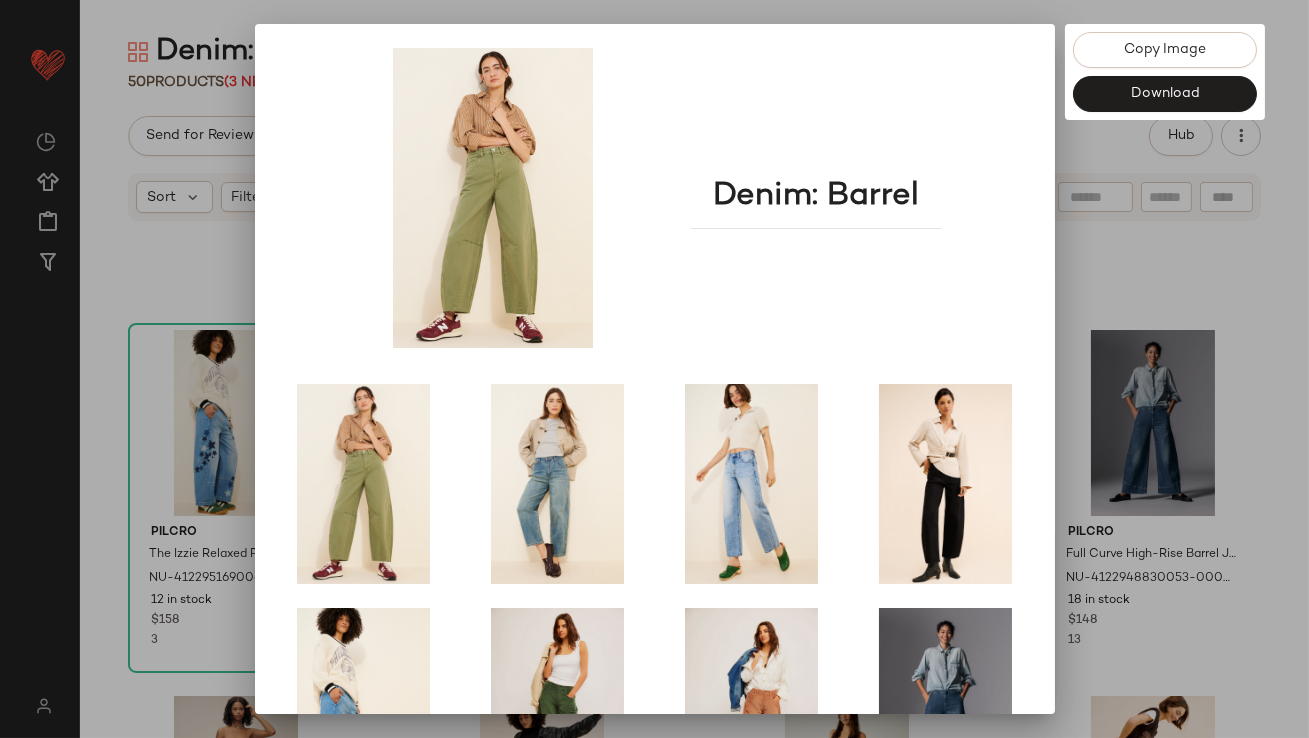 scroll, scrollTop: 341, scrollLeft: 0, axis: vertical 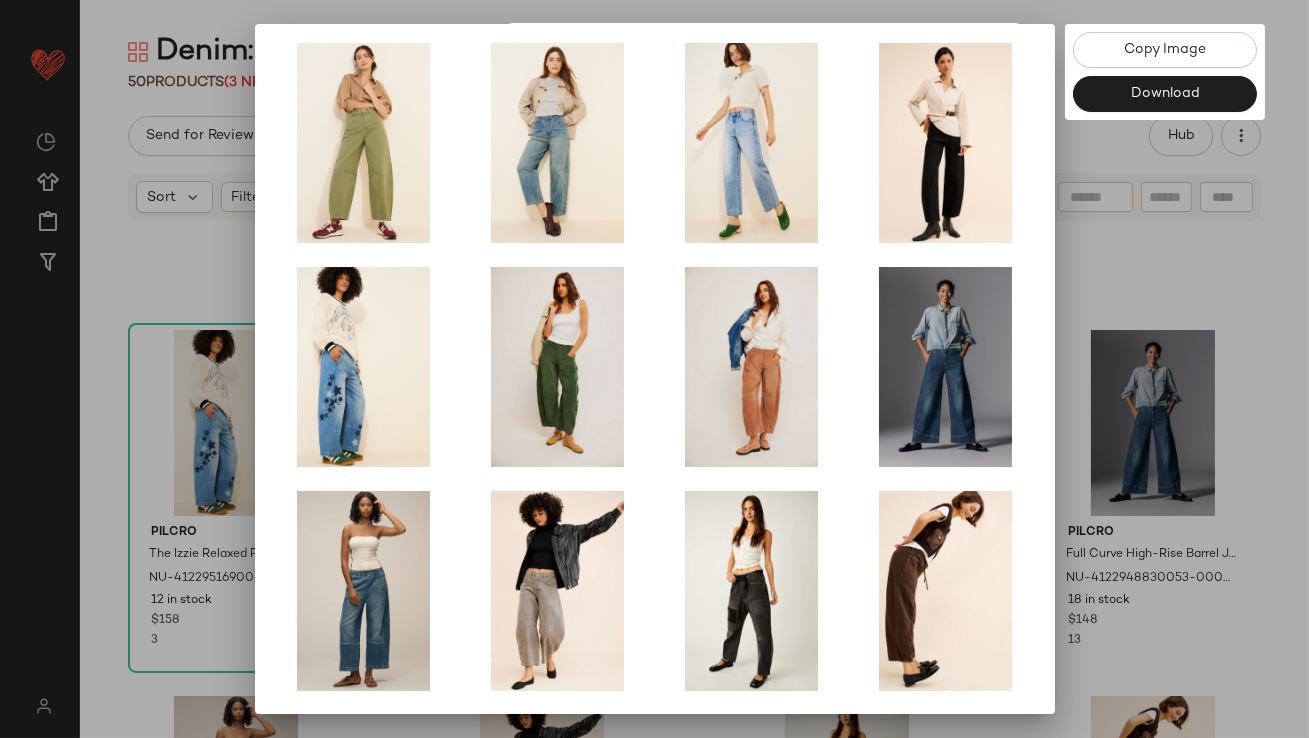 click at bounding box center [654, 369] 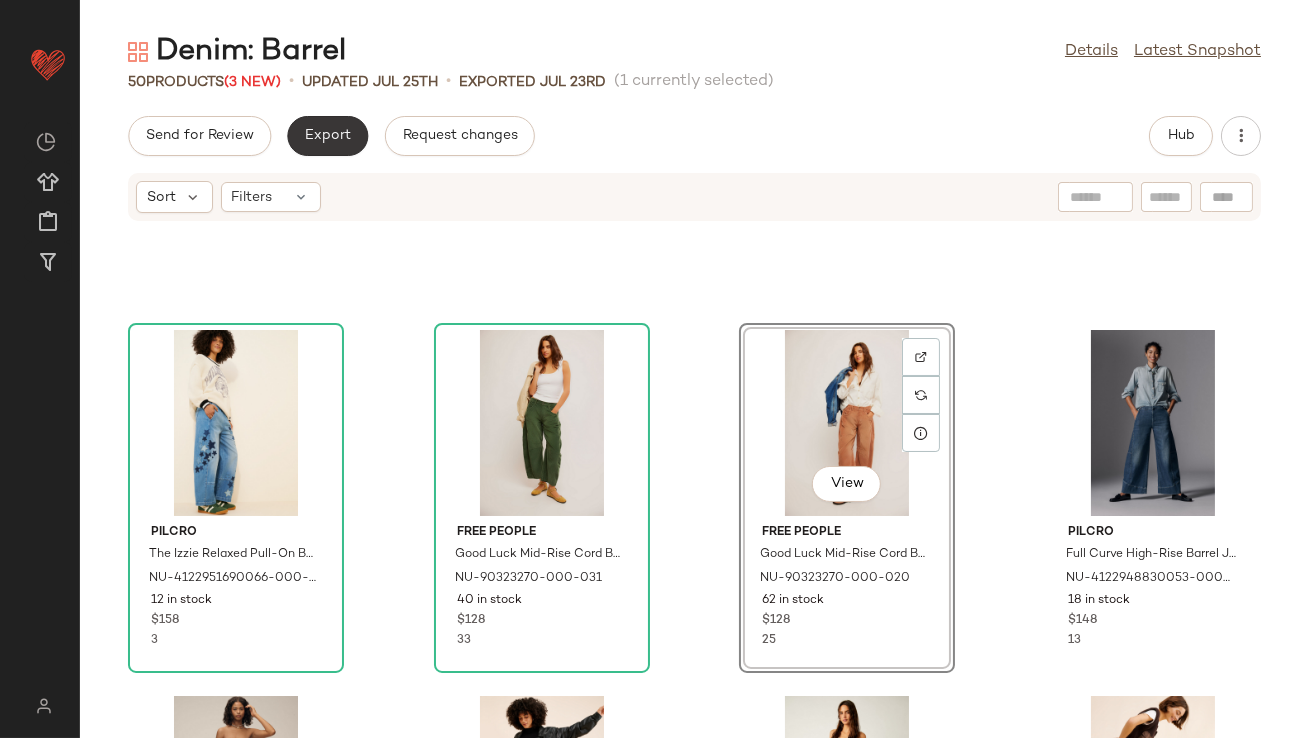 click on "Export" at bounding box center [327, 136] 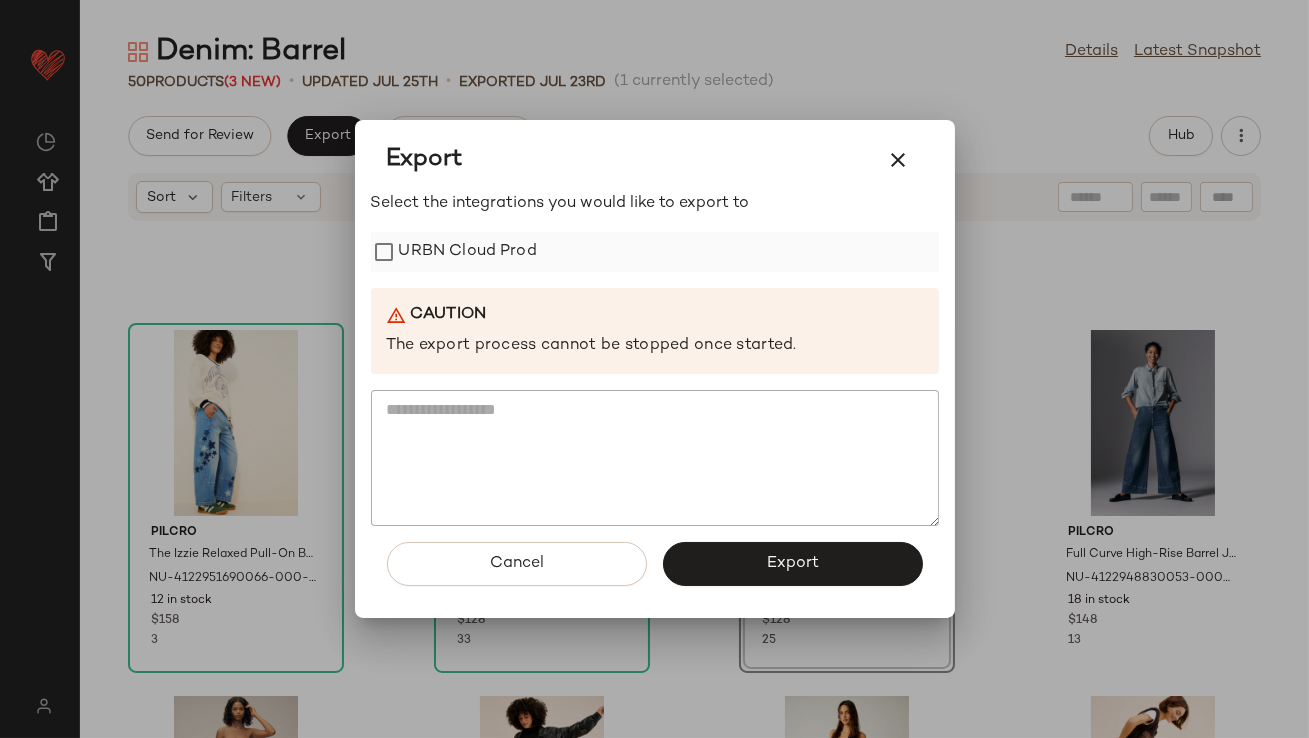 click on "URBN Cloud Prod" at bounding box center [468, 252] 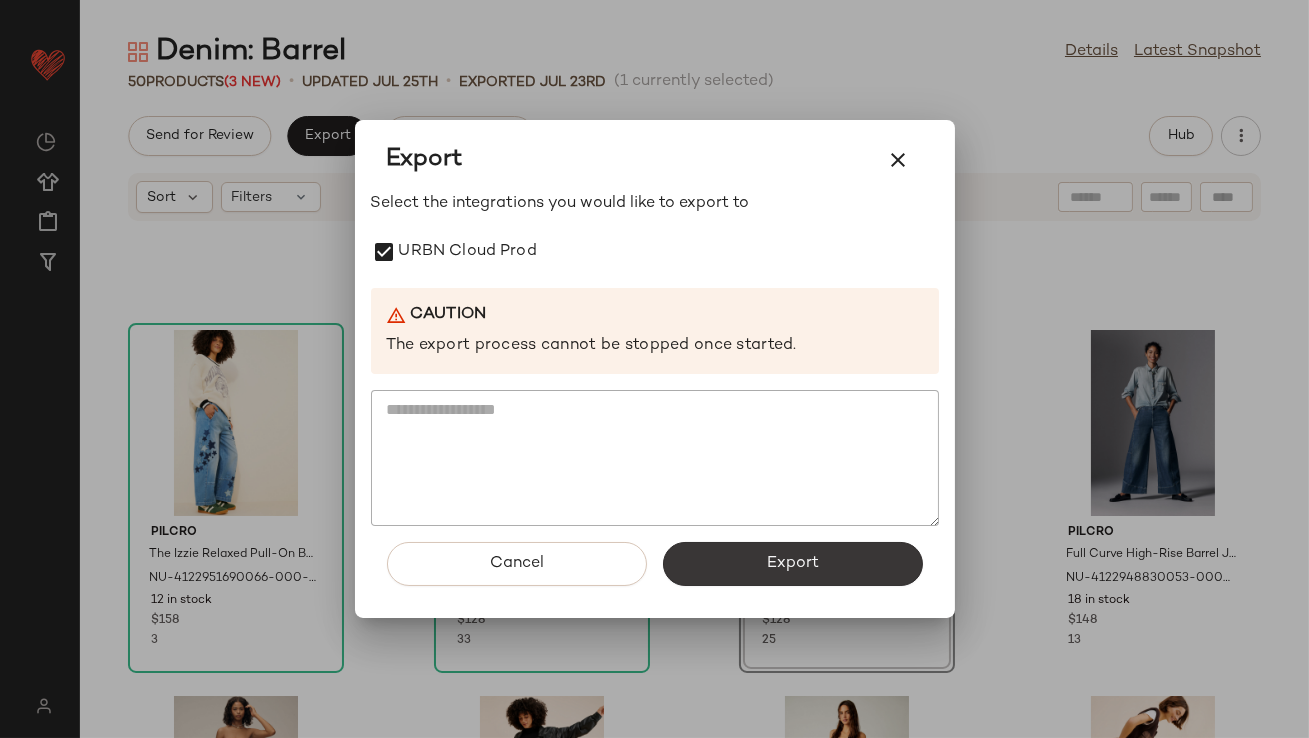 click on "Export" at bounding box center [793, 564] 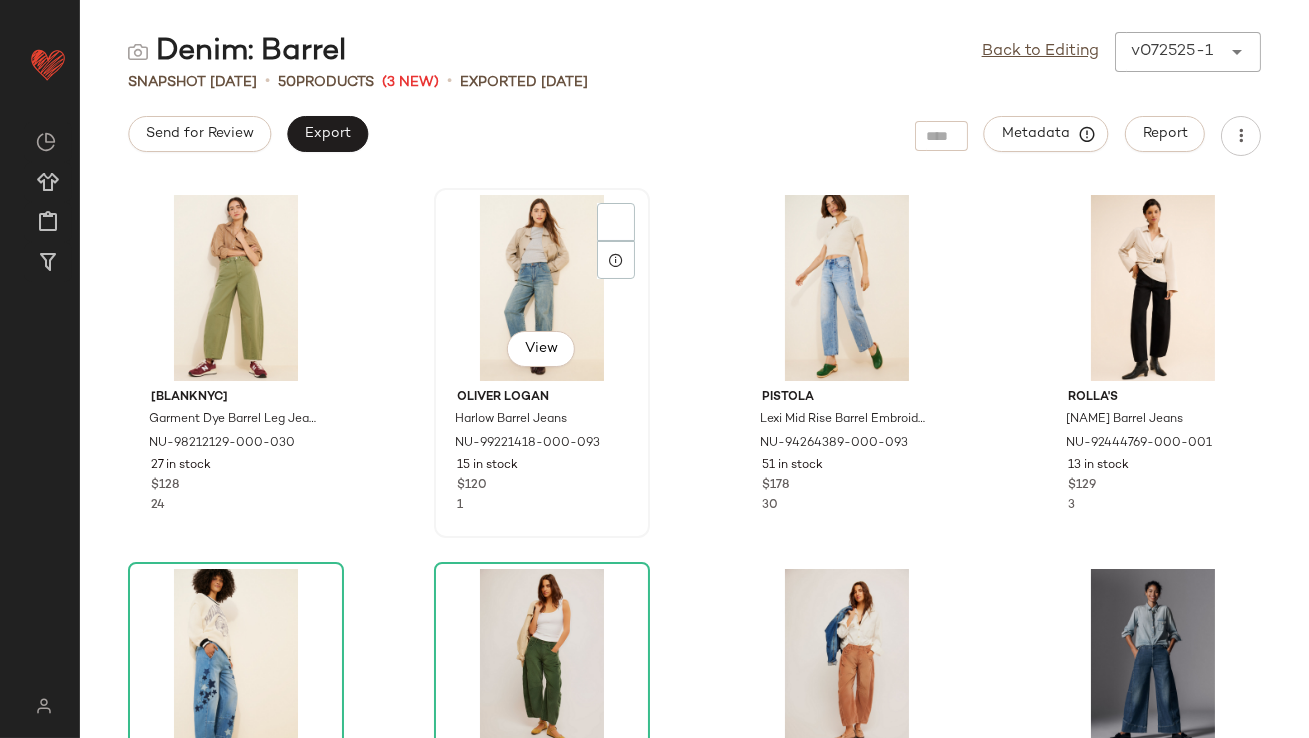 scroll, scrollTop: 107, scrollLeft: 0, axis: vertical 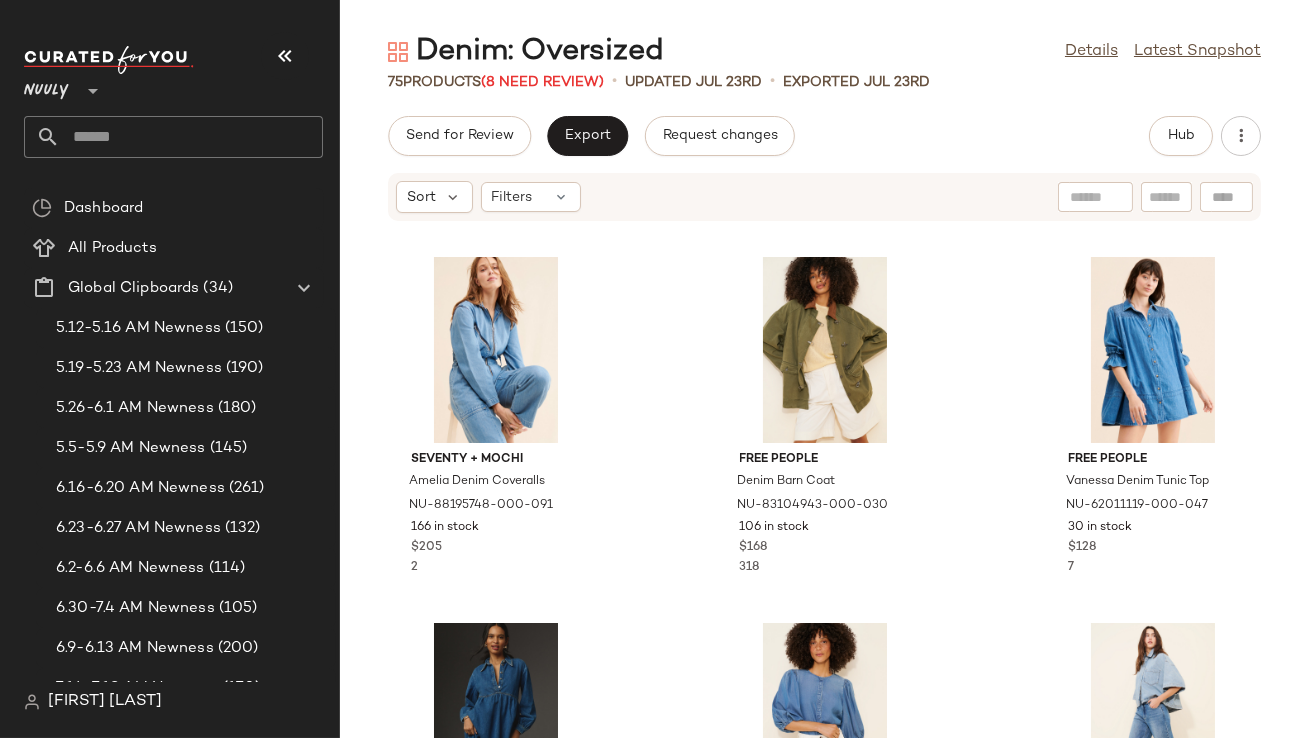 click at bounding box center [285, 56] 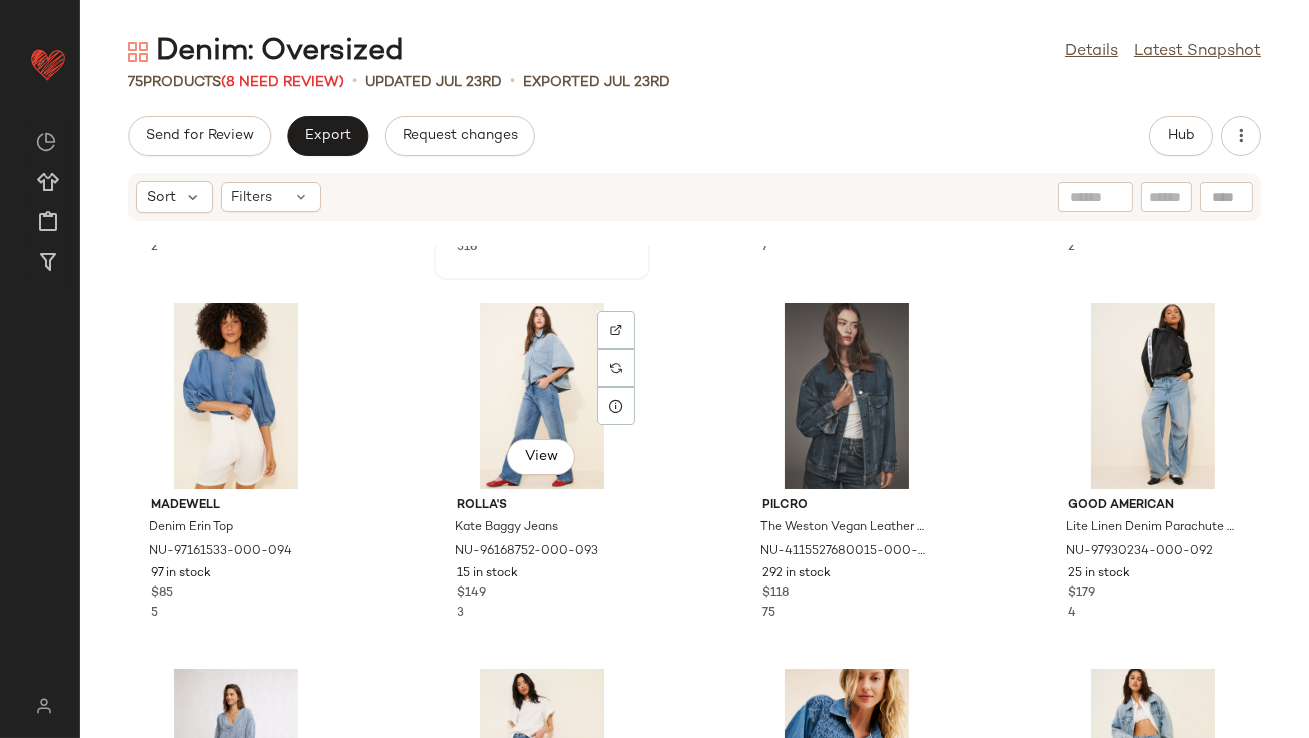 scroll, scrollTop: 380, scrollLeft: 0, axis: vertical 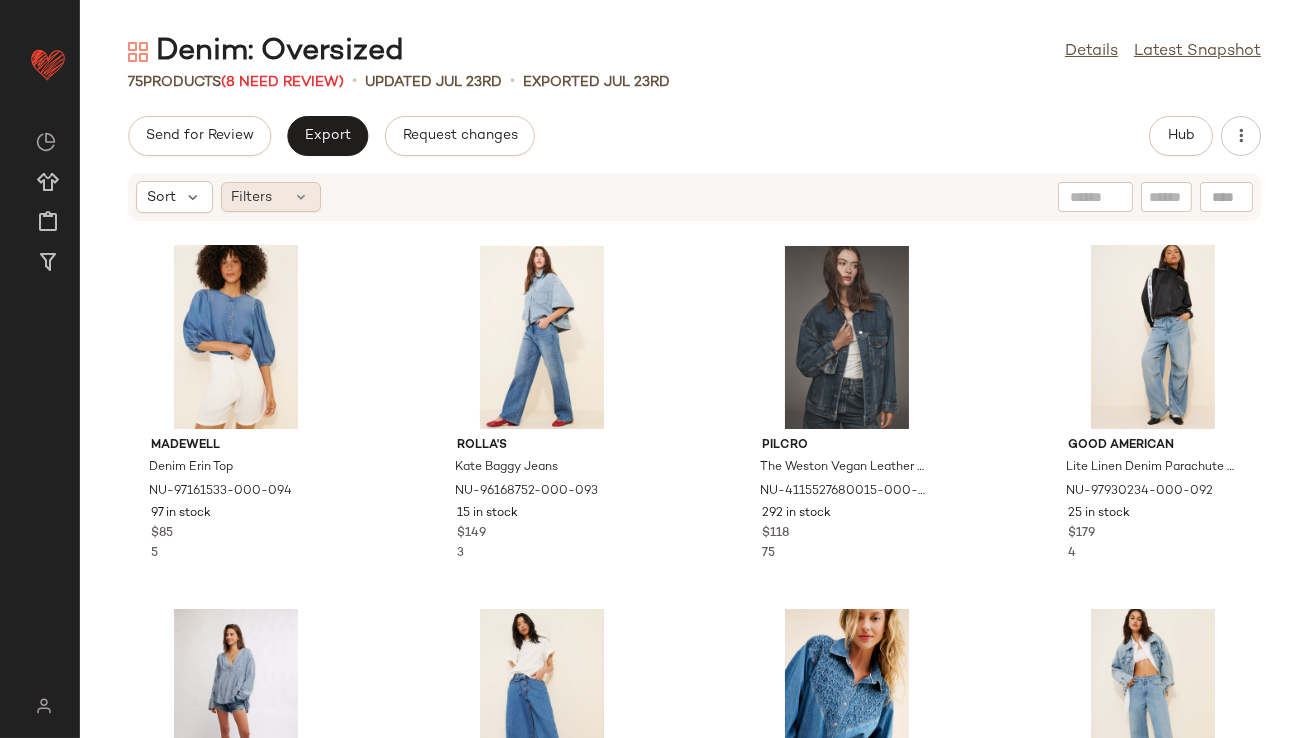 click on "Filters" 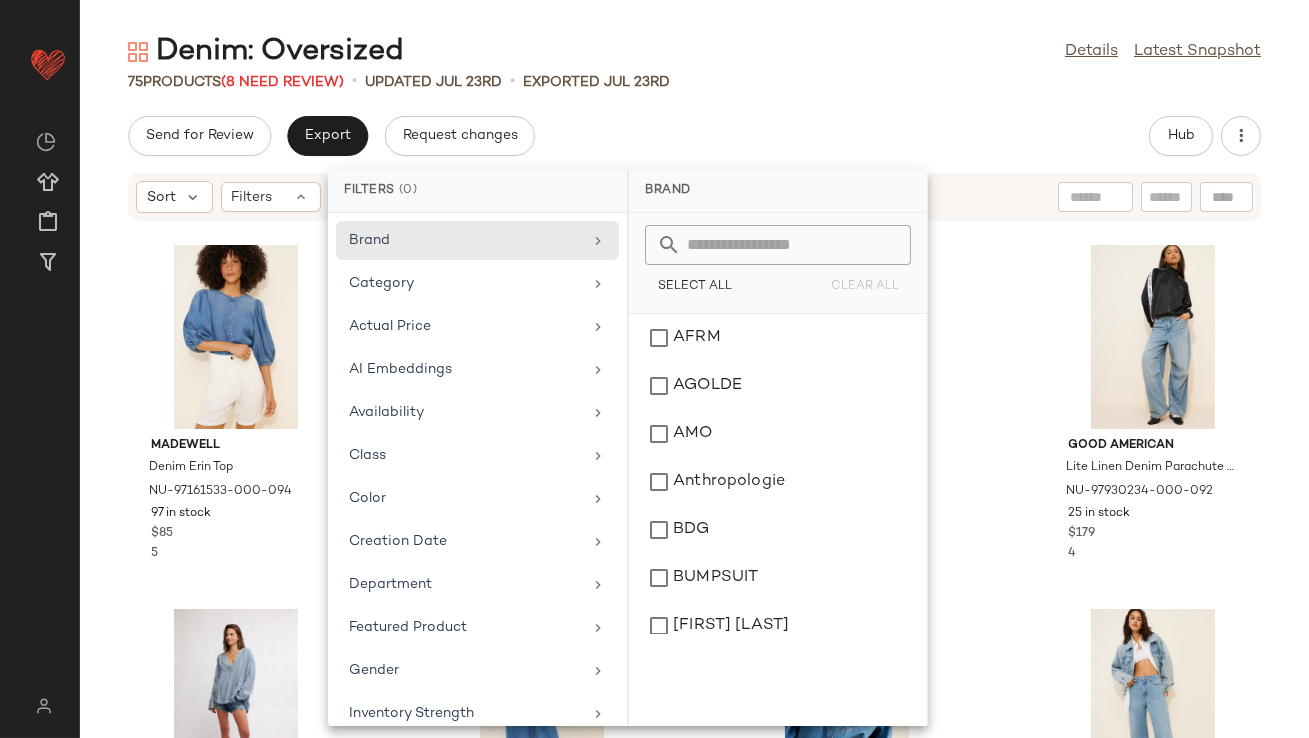 click on "Denim: Oversized  Details   Latest Snapshot  75   Products   (8 Need Review)   •   updated Jul 23rd  •  Exported Jul 23rd  Send for Review   Export   Request changes   Hub  Sort  Filters Seventy + Mochi Amelia Denim Coveralls NU-88195748-000-091 166 in stock $205 2 Free People Denim Barn Coat NU-83104943-000-030 106 in stock $168 318 Free People Vanessa Denim Tunic Top NU-62011119-000-047 30 in stock $128 7 Seen Worn Kept Long-Sleeve Denim Midi Dress NU-4130090550004-000-093 53 in stock $120 2 Madewell Denim Erin Top NU-97161533-000-094 97 in stock $85 5 Rolla's Kate Baggy Jeans NU-96168752-000-093 15 in stock $149 3 Pilcro The Weston Vegan Leather Collar Denim Jacket NU-4115527680015-000-093 292 in stock $118 75 Good American Lite Linen Denim Parachute Jeans NU-97930234-000-092 25 in stock $179 4 Free People By The Shore Shirt NU-87847034-000-049 42 in stock $148 6 Levi's XL Superwide Jeans NU-98053549-000-091 16 in stock $108 4 Free People Brandi Denim Shirt NU-94261708-000-040 4 in stock $148 3 $248" at bounding box center [694, 385] 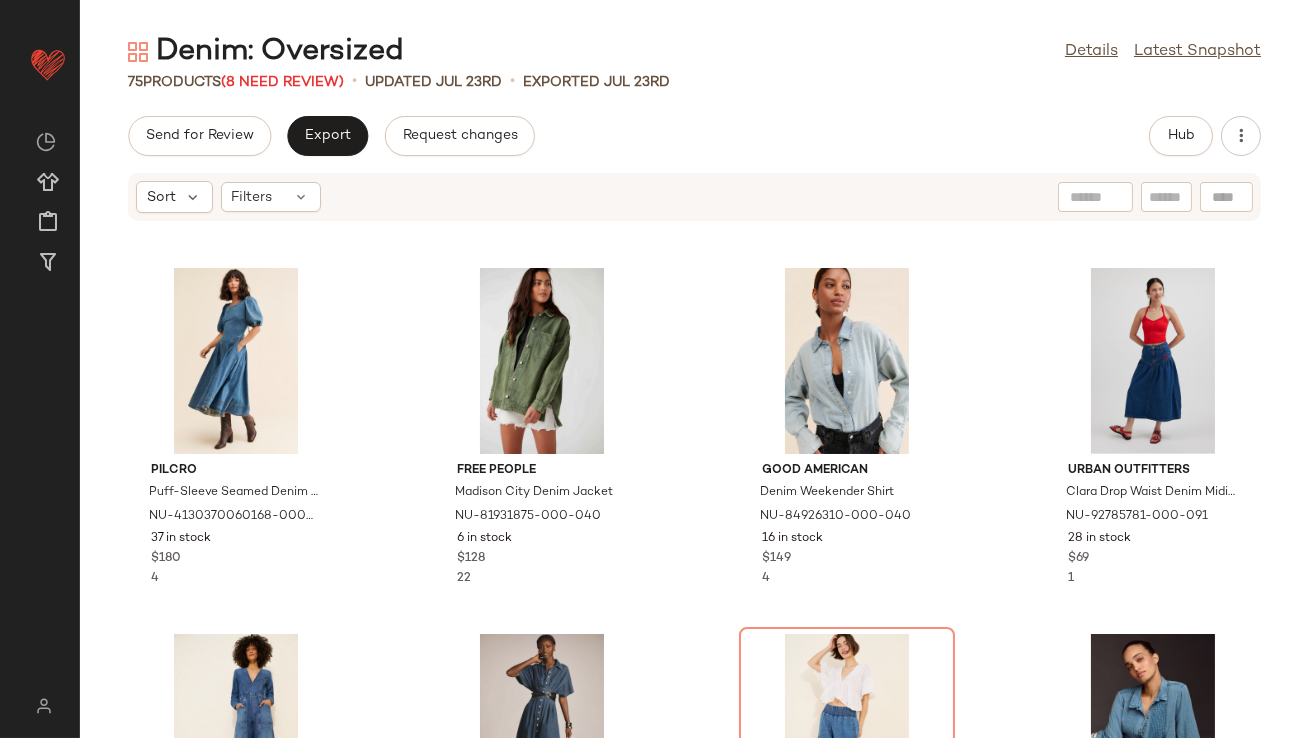 scroll, scrollTop: 1844, scrollLeft: 0, axis: vertical 